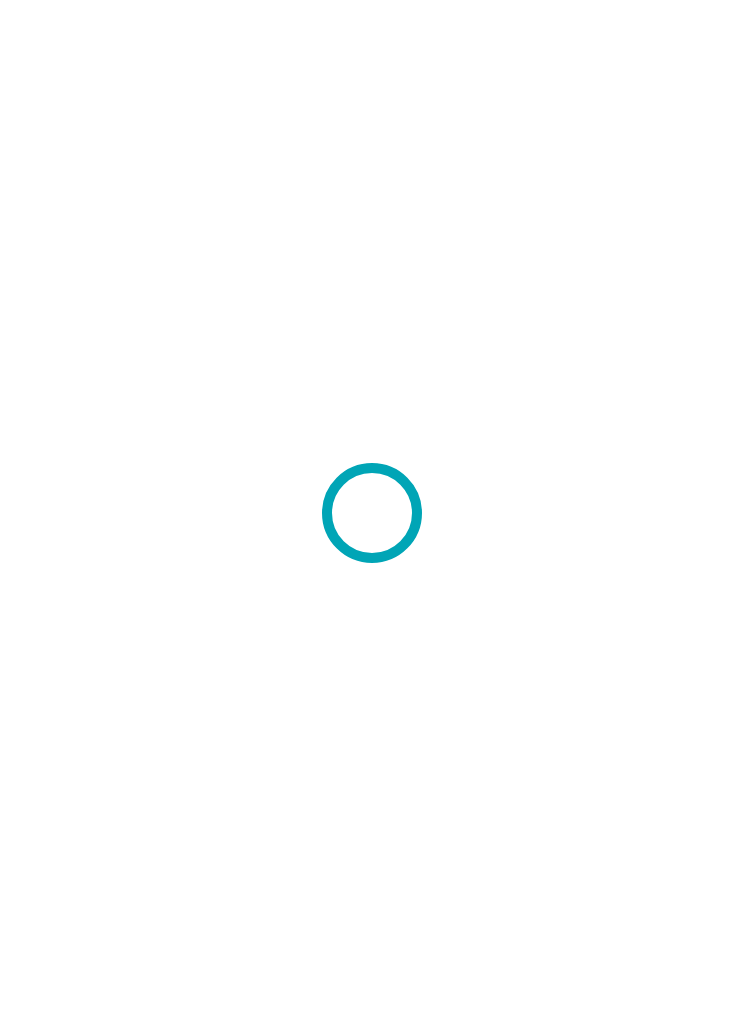 scroll, scrollTop: 0, scrollLeft: 0, axis: both 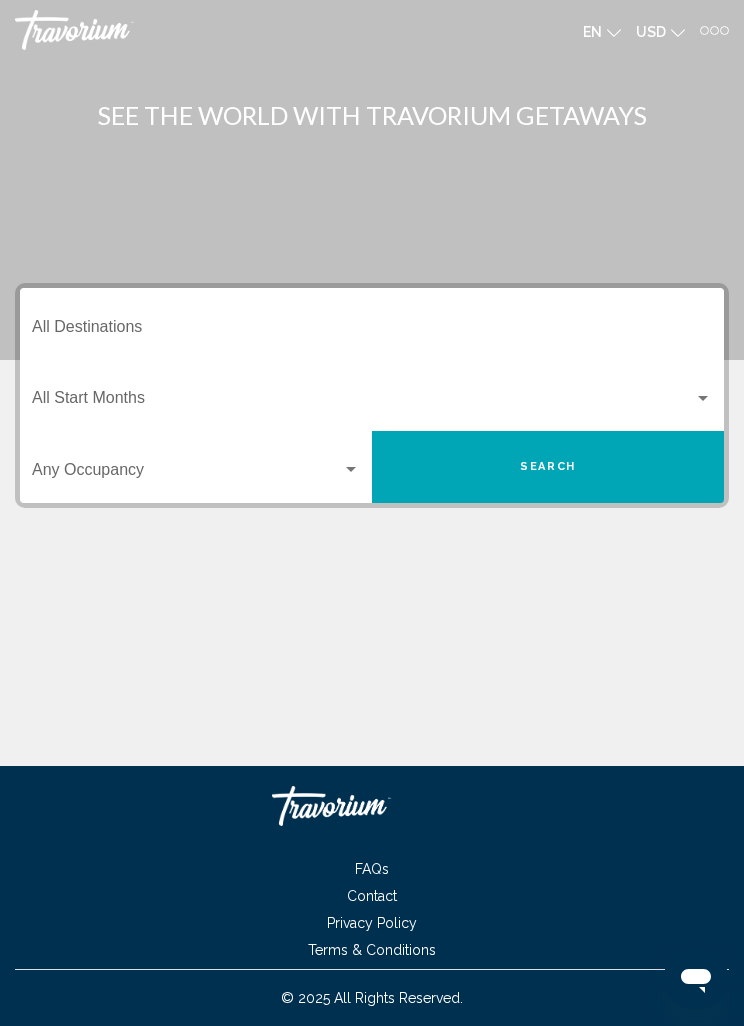 click on "Destination All Destinations" at bounding box center (372, 331) 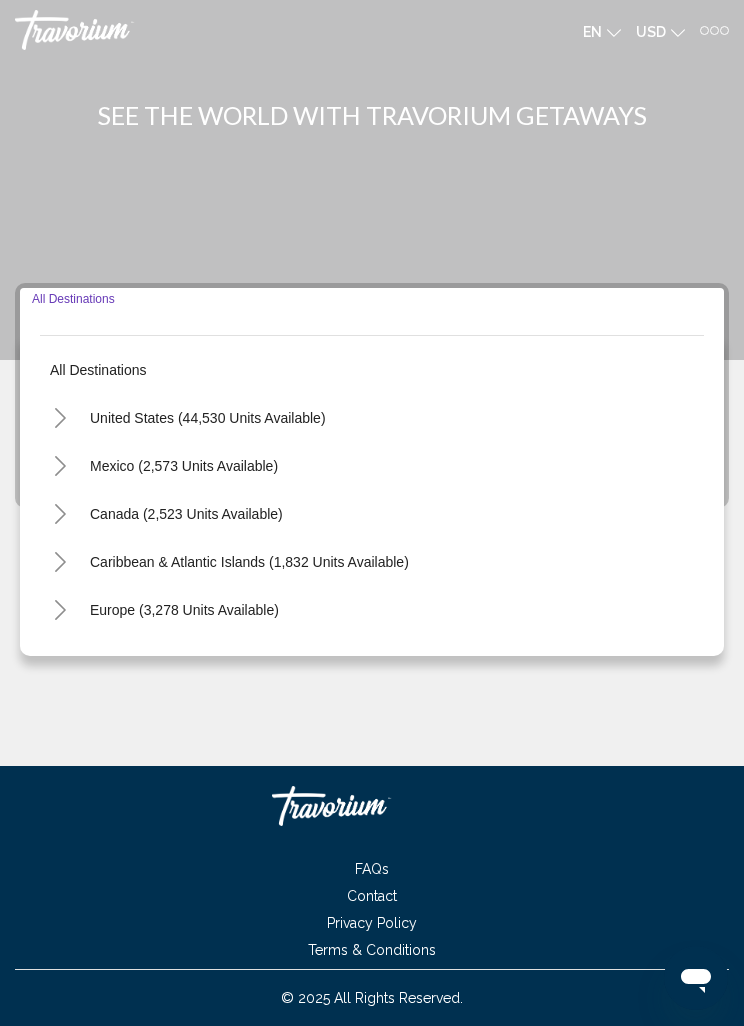scroll, scrollTop: 64, scrollLeft: 0, axis: vertical 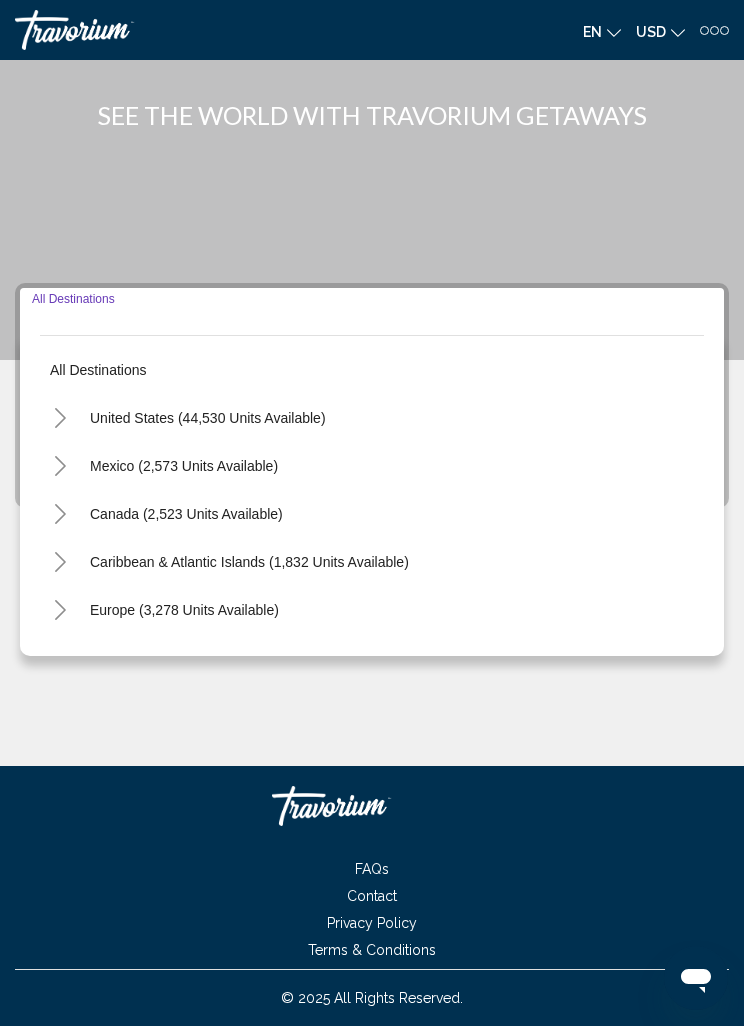 click 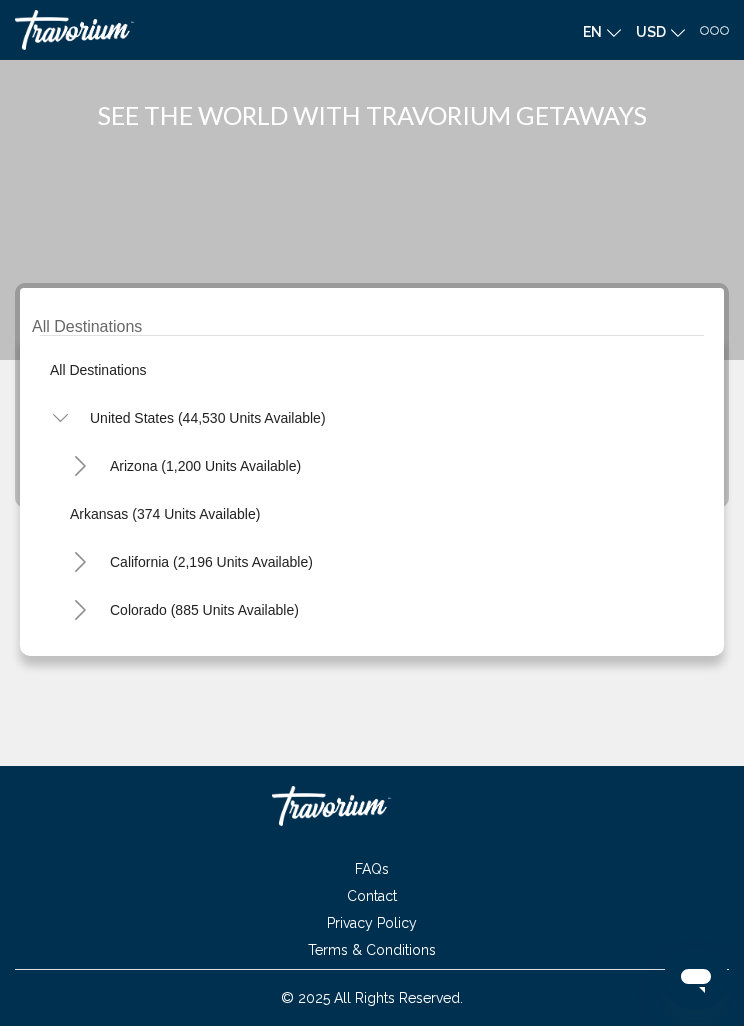 click 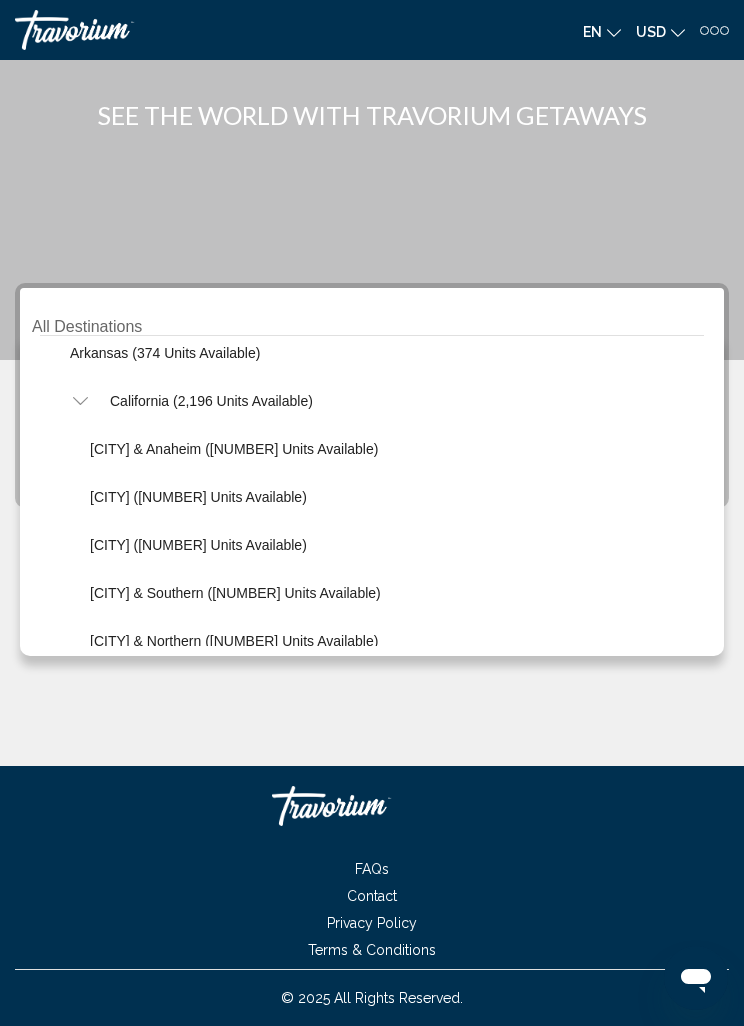 scroll, scrollTop: 162, scrollLeft: 0, axis: vertical 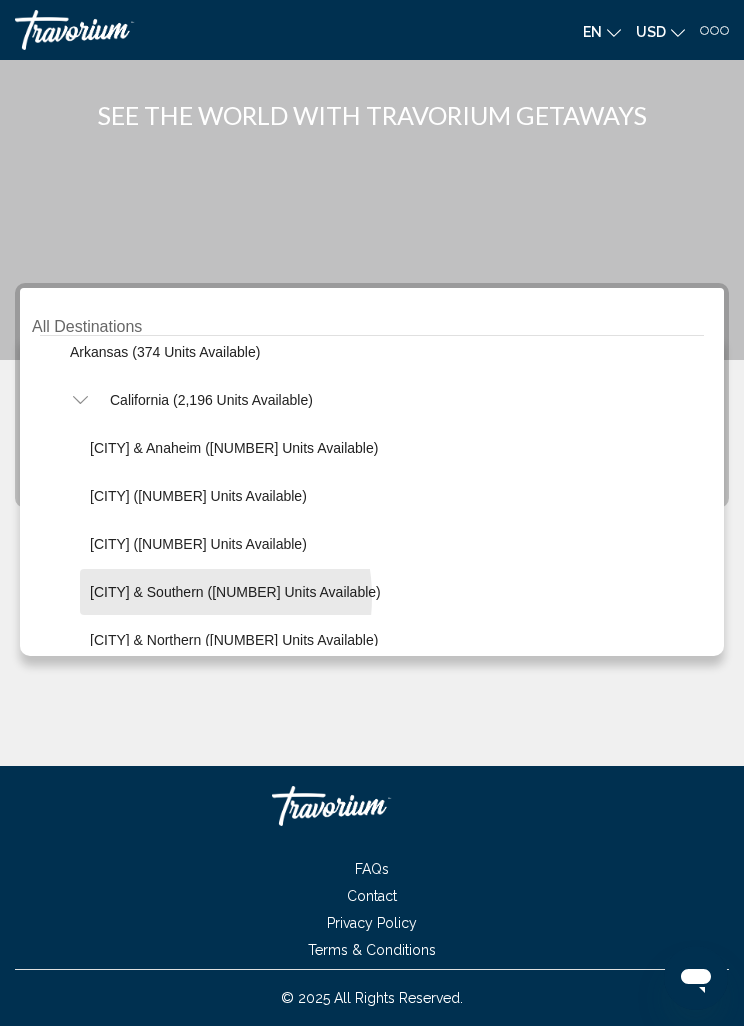 click on "[CITY] & Southern ([NUMBER] units available)" 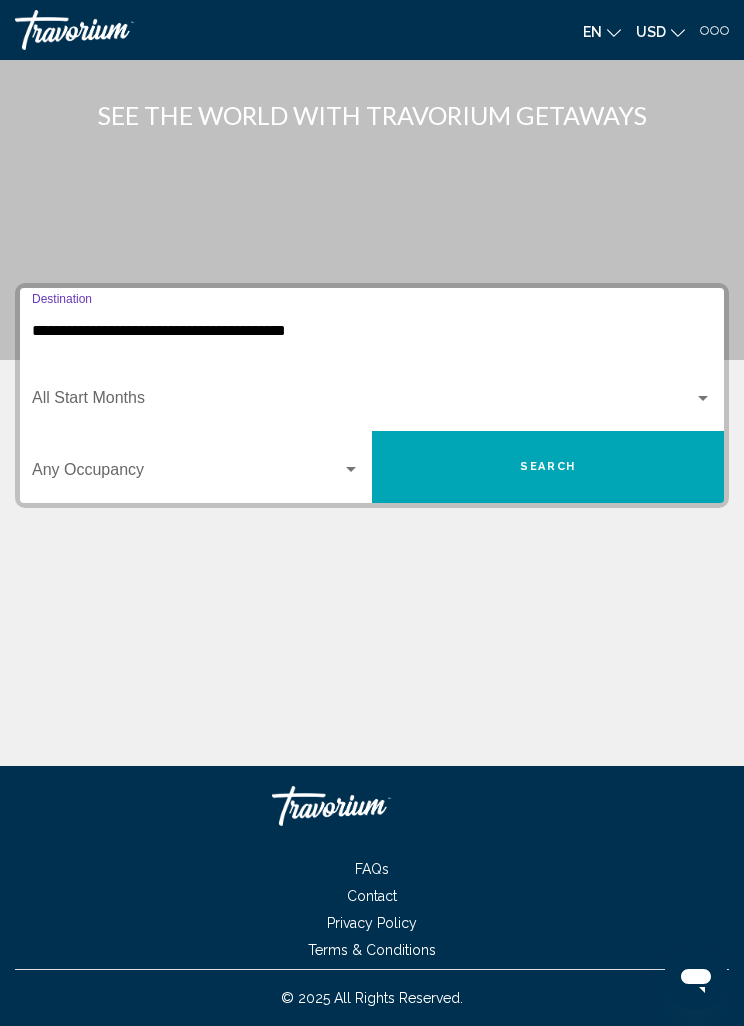click at bounding box center [351, 470] 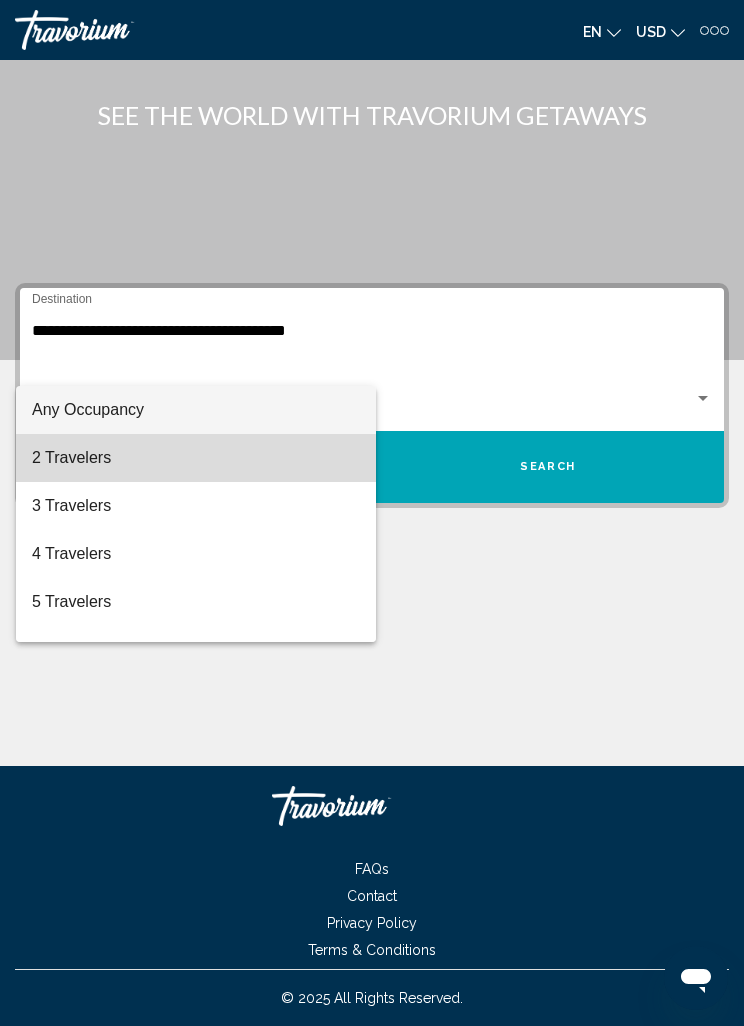 click on "2 Travelers" at bounding box center [196, 458] 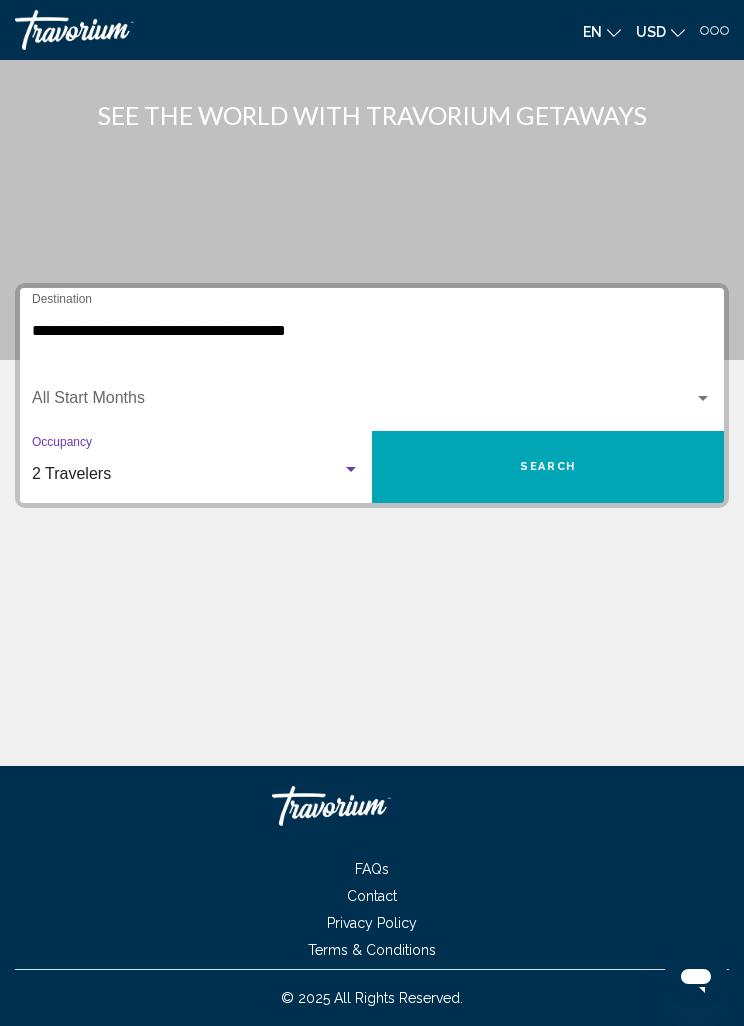 click at bounding box center [703, 398] 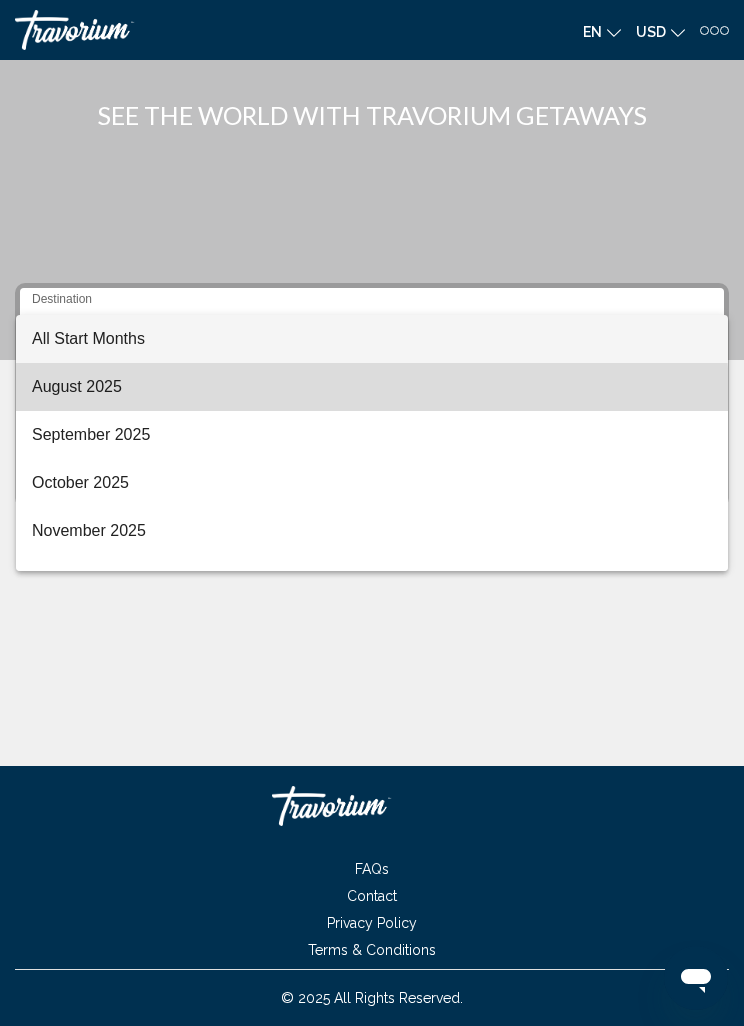 click on "August 2025" at bounding box center [372, 387] 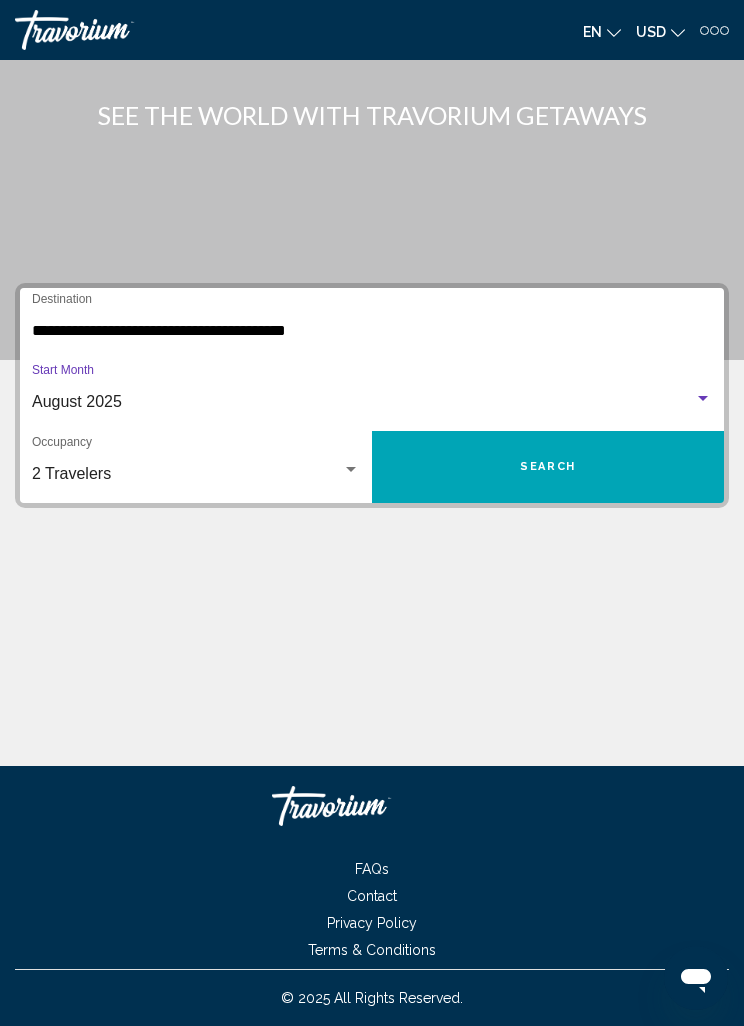 click on "Search" at bounding box center [548, 467] 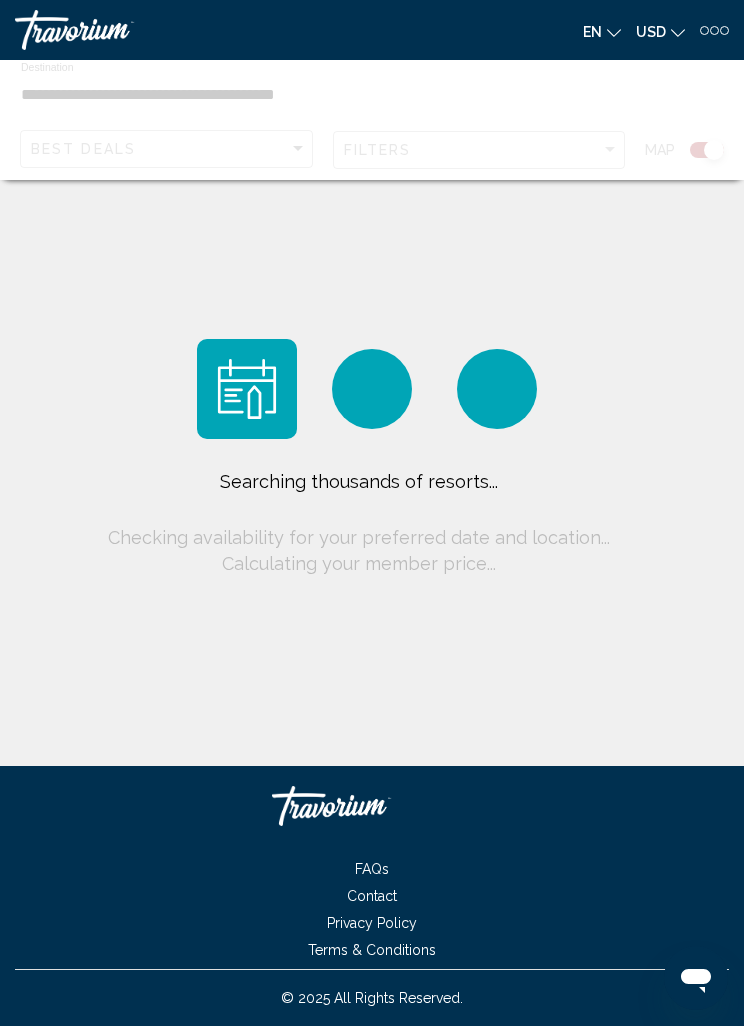scroll, scrollTop: 0, scrollLeft: 0, axis: both 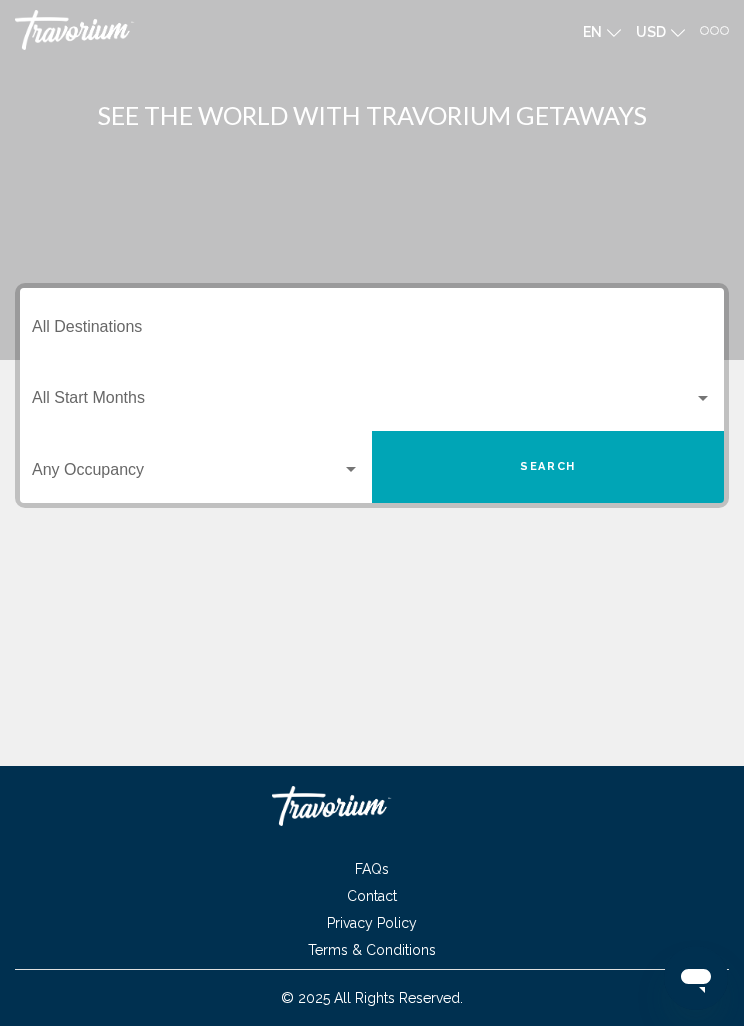 click at bounding box center [372, 180] 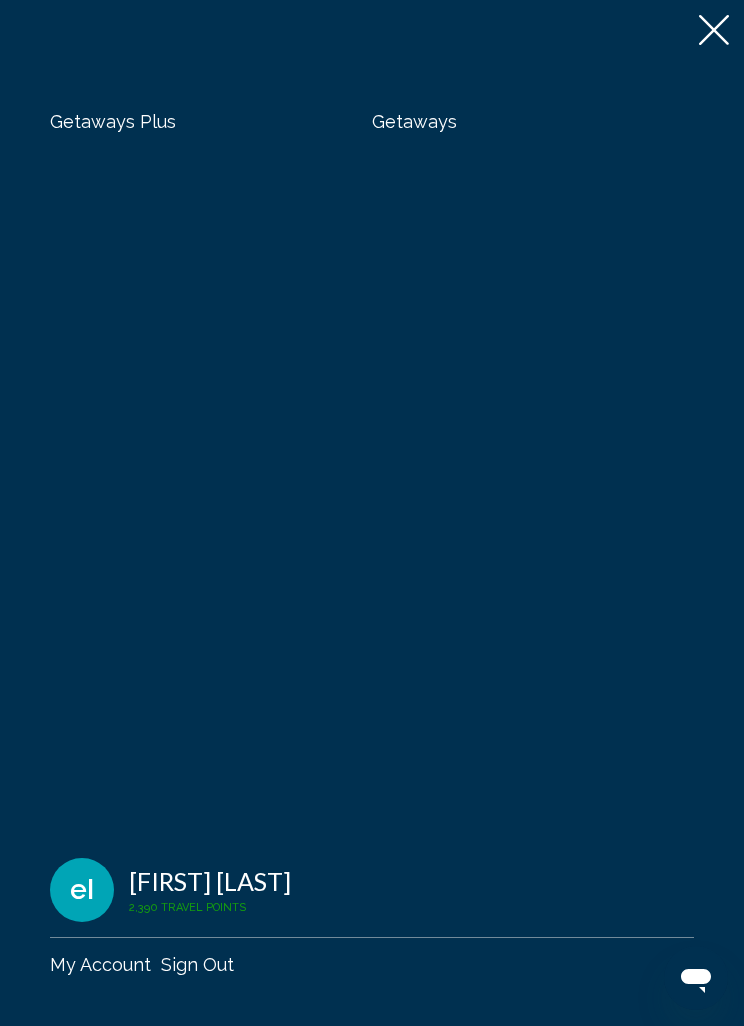 click on "Getaways" at bounding box center [414, 121] 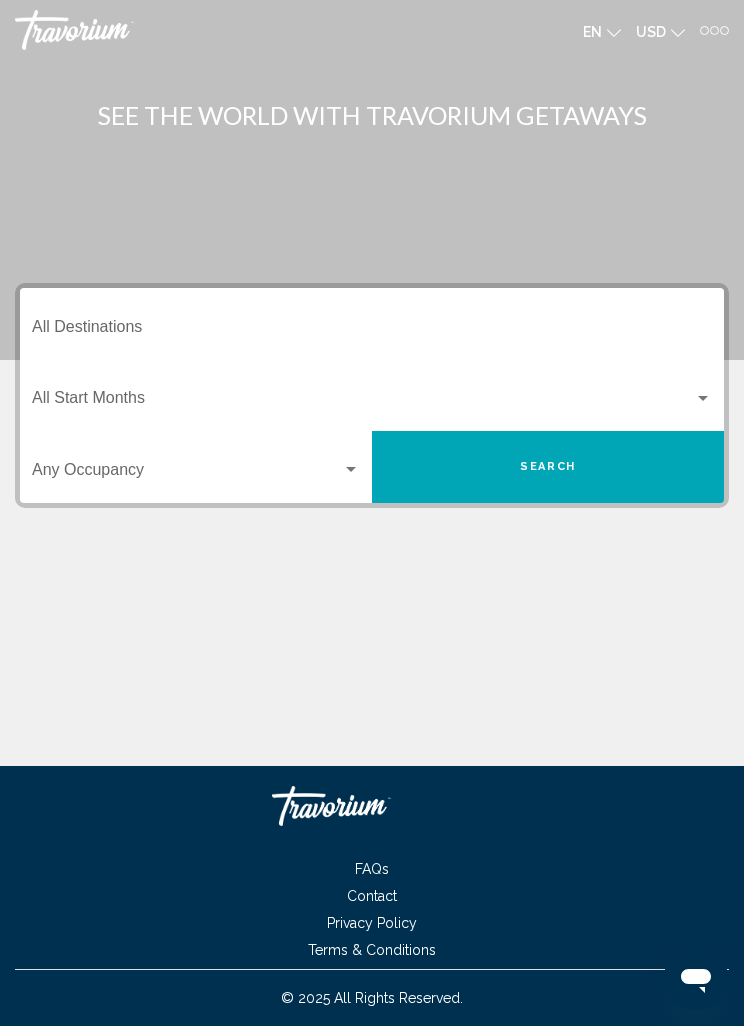 click on "Destination All Destinations" at bounding box center [372, 331] 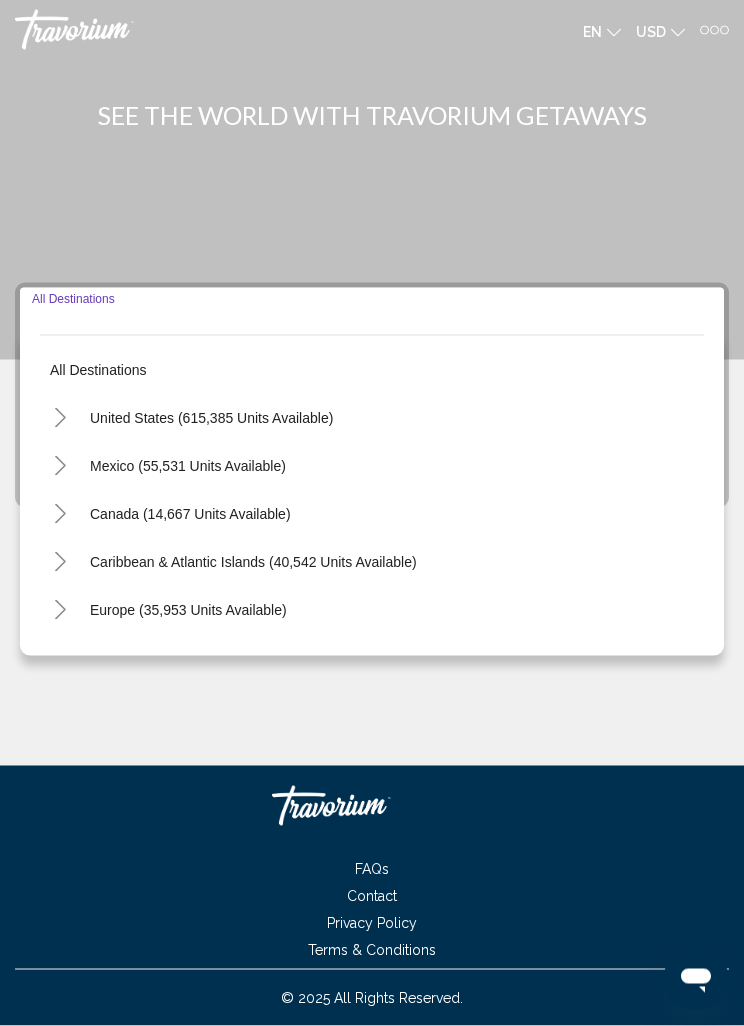 scroll, scrollTop: 64, scrollLeft: 0, axis: vertical 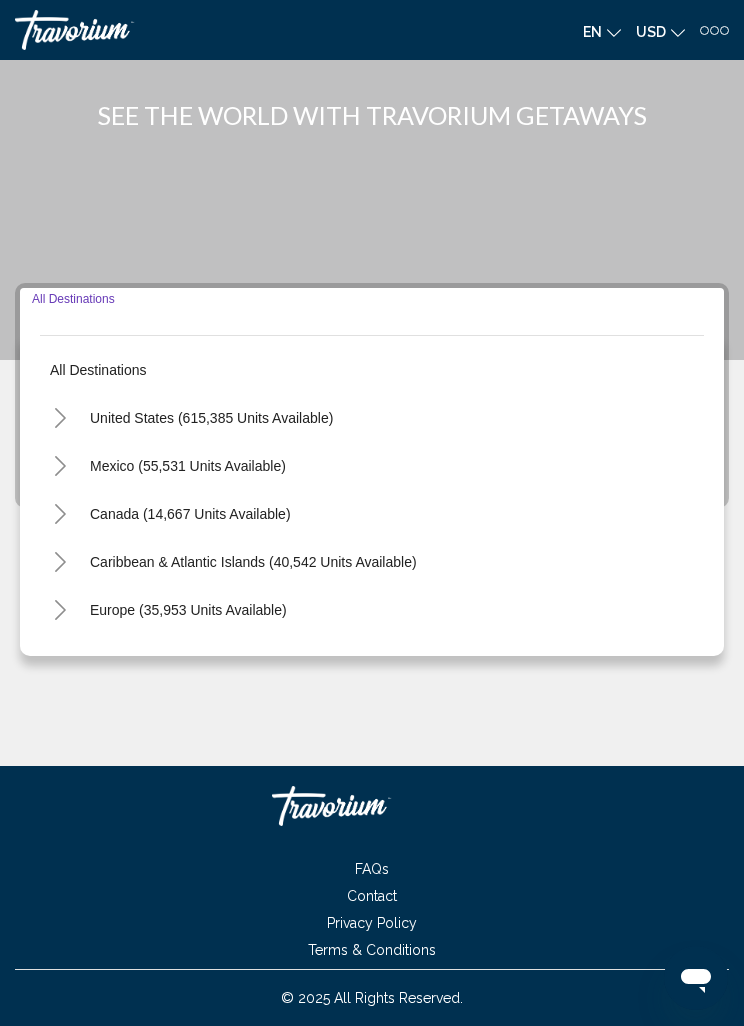 click 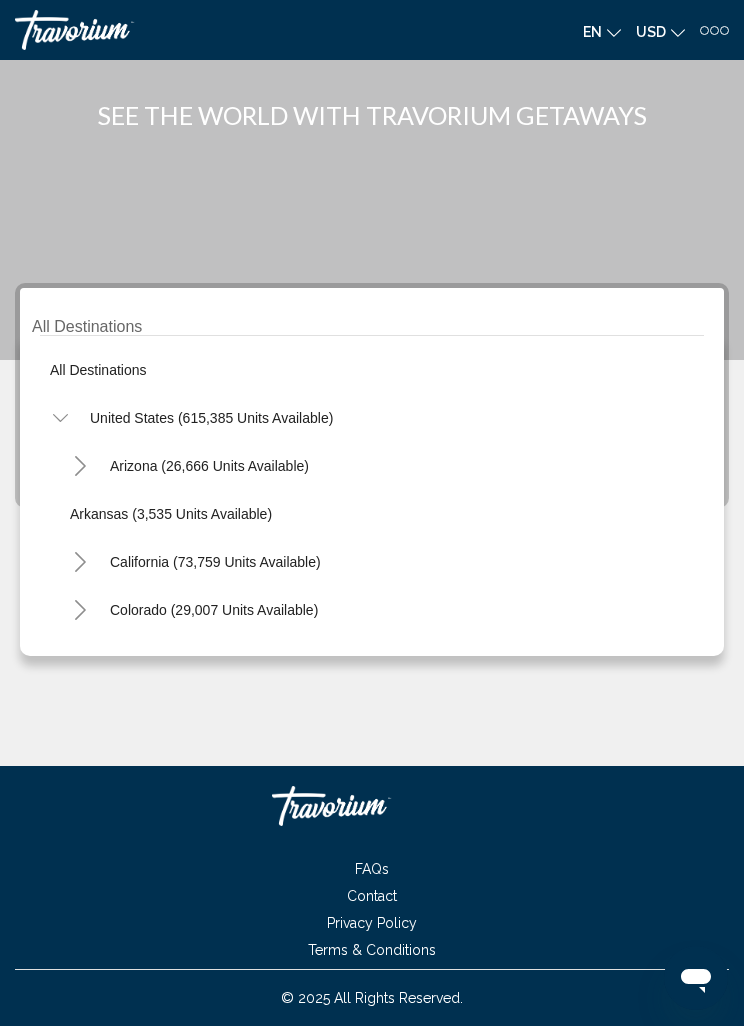 click 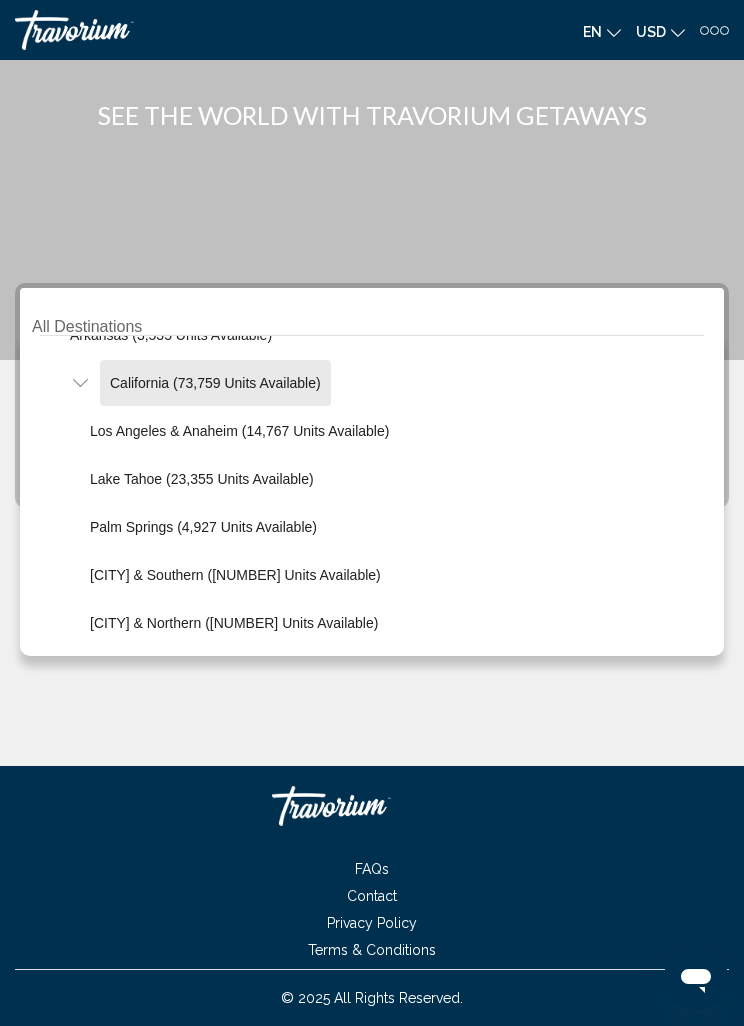 scroll, scrollTop: 182, scrollLeft: 0, axis: vertical 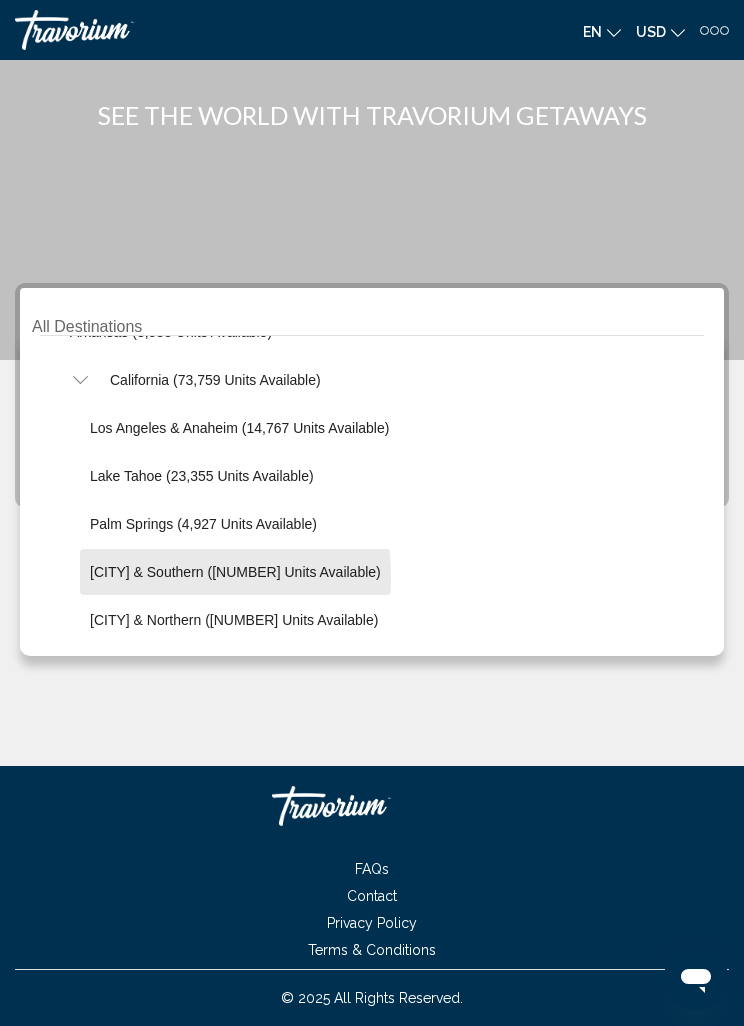 click on "[CITY] & Southern ([NUMBER] units available)" 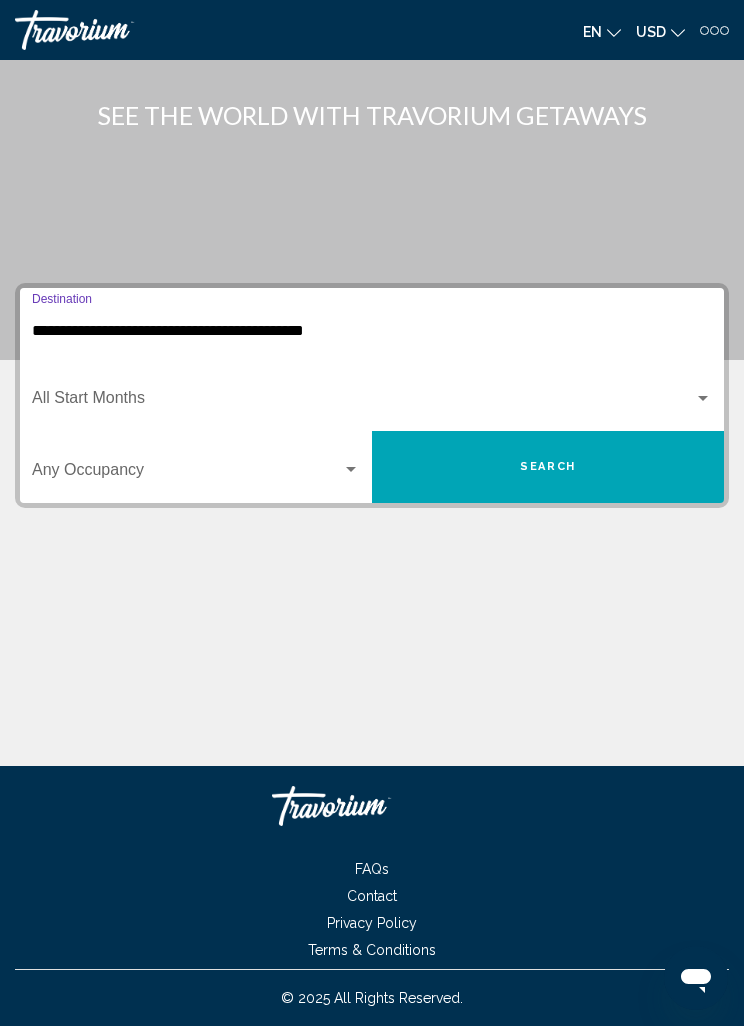 click at bounding box center [363, 402] 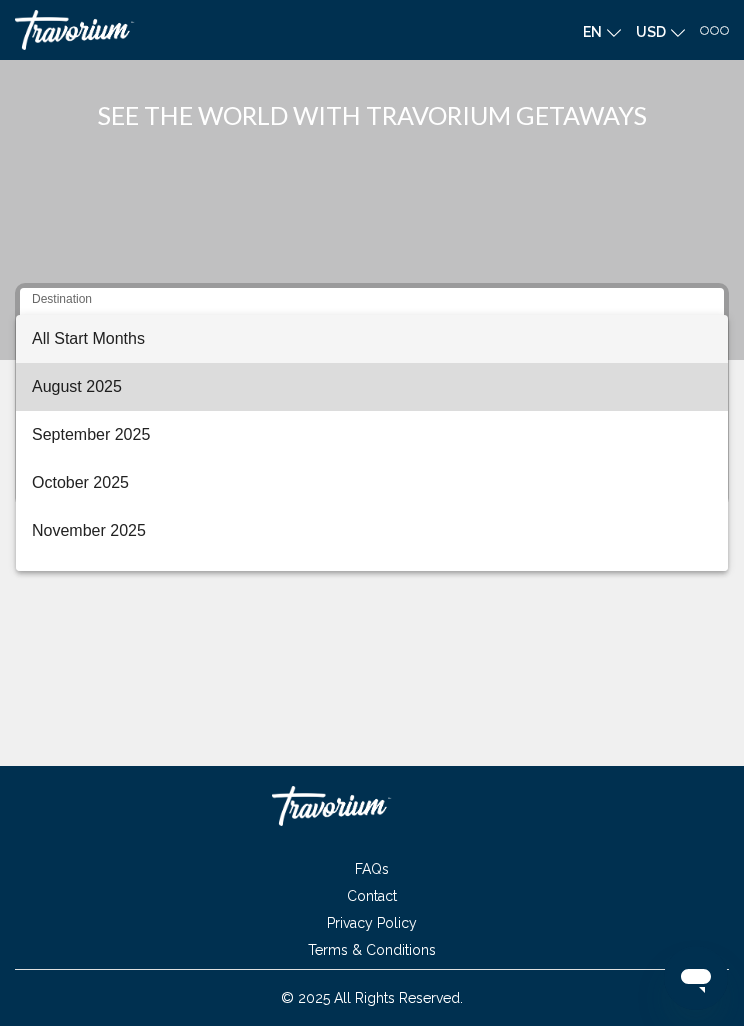 click on "August 2025" at bounding box center [372, 387] 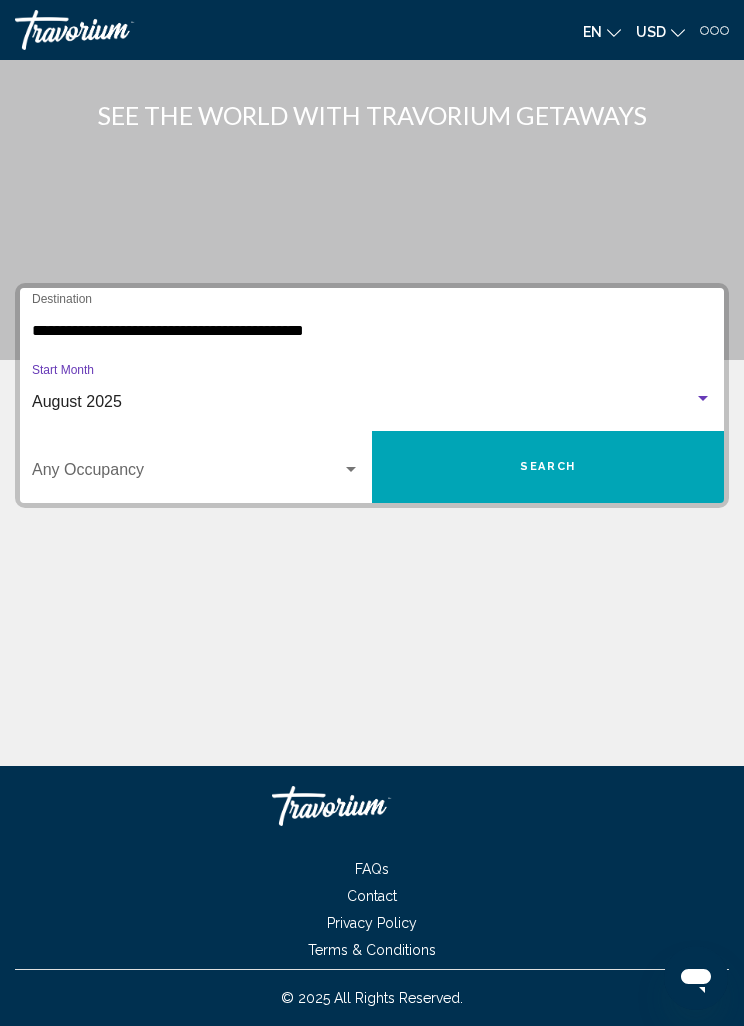 click at bounding box center (187, 474) 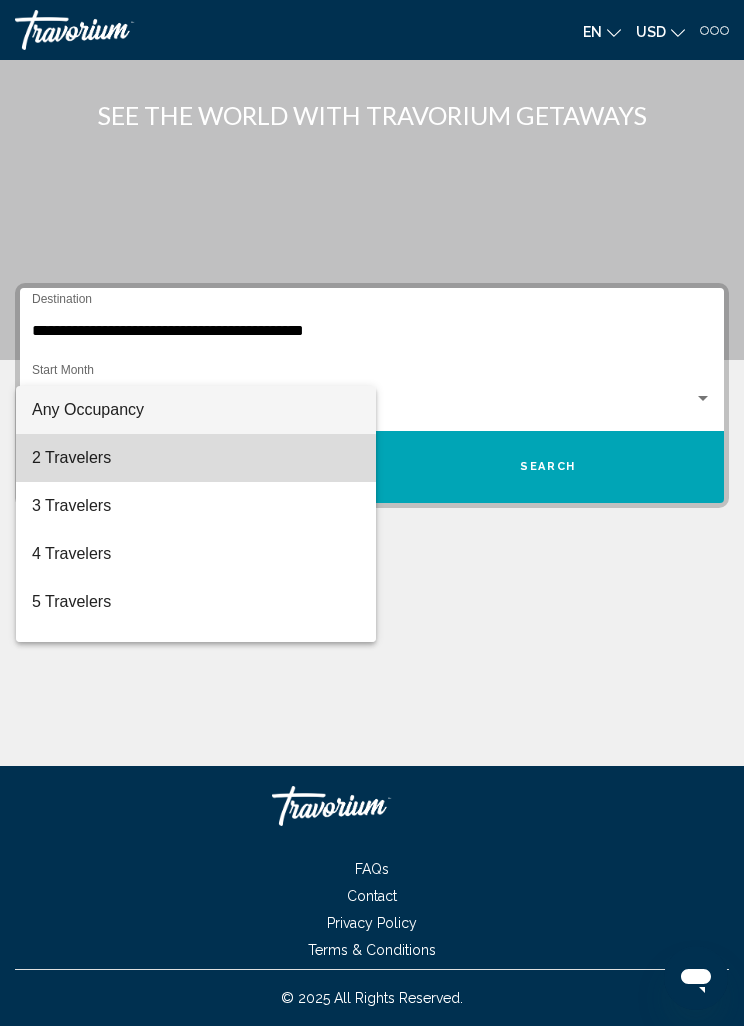 click on "2 Travelers" at bounding box center [196, 458] 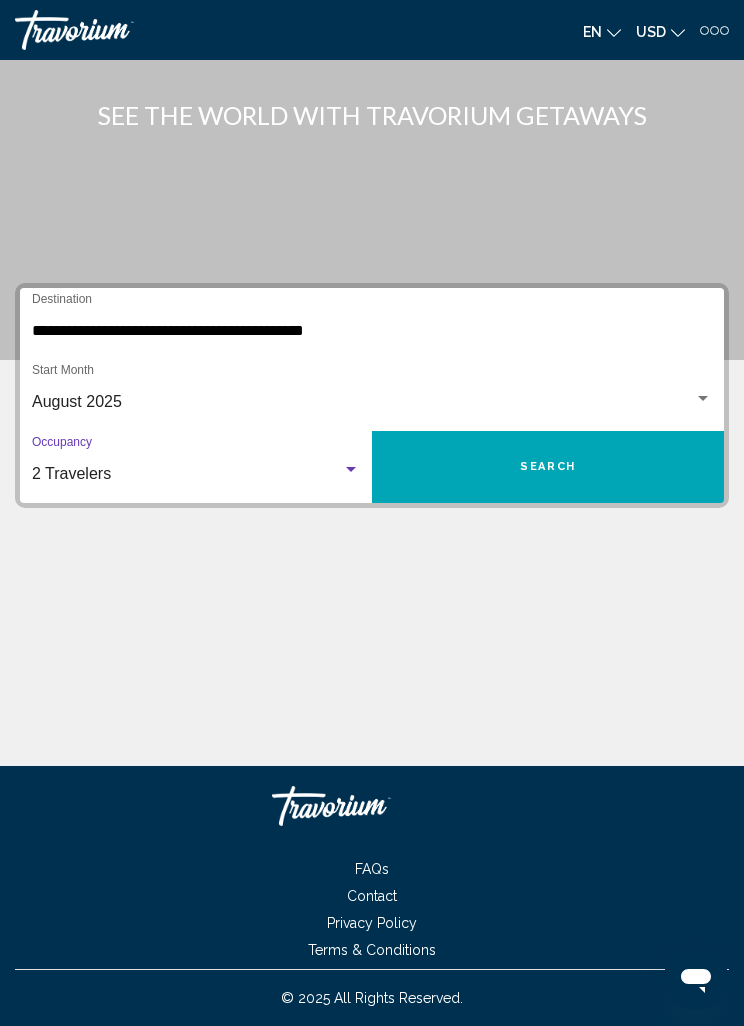 click on "Search" at bounding box center [548, 467] 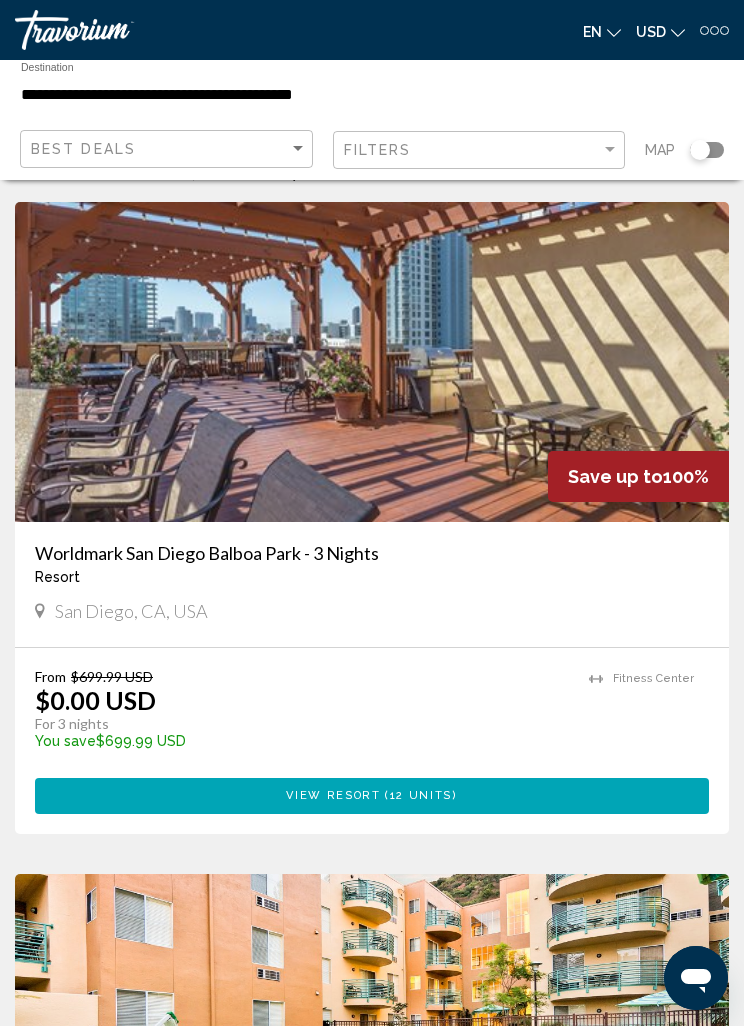 scroll, scrollTop: 0, scrollLeft: 0, axis: both 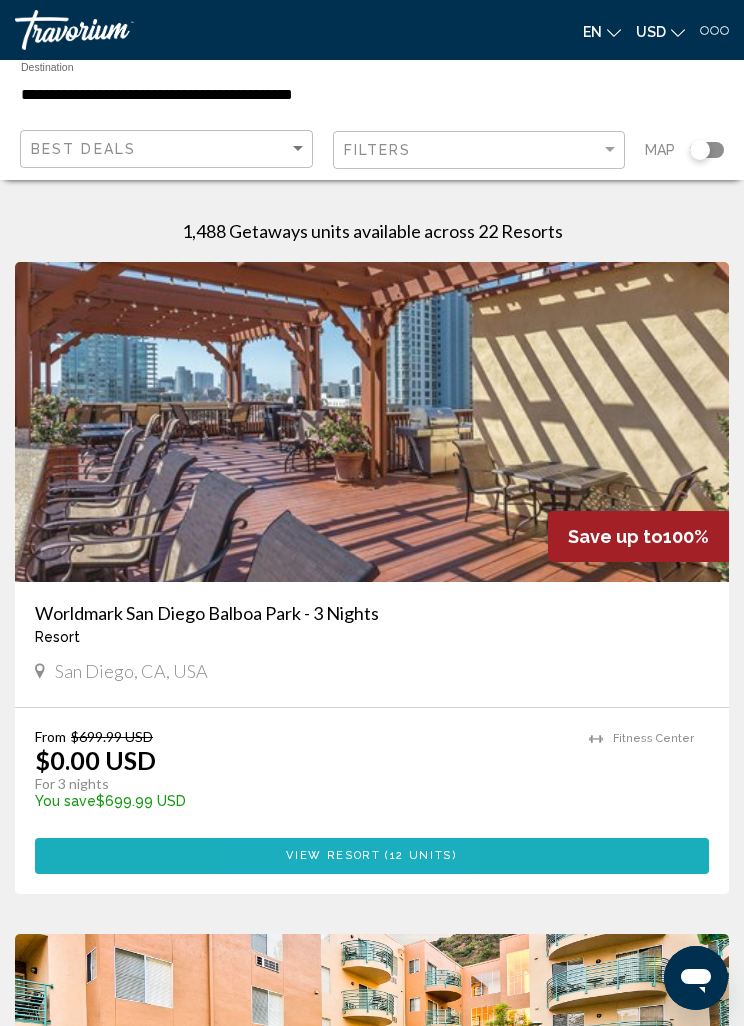 click on "View Resort    ( 12 units )" at bounding box center (372, 856) 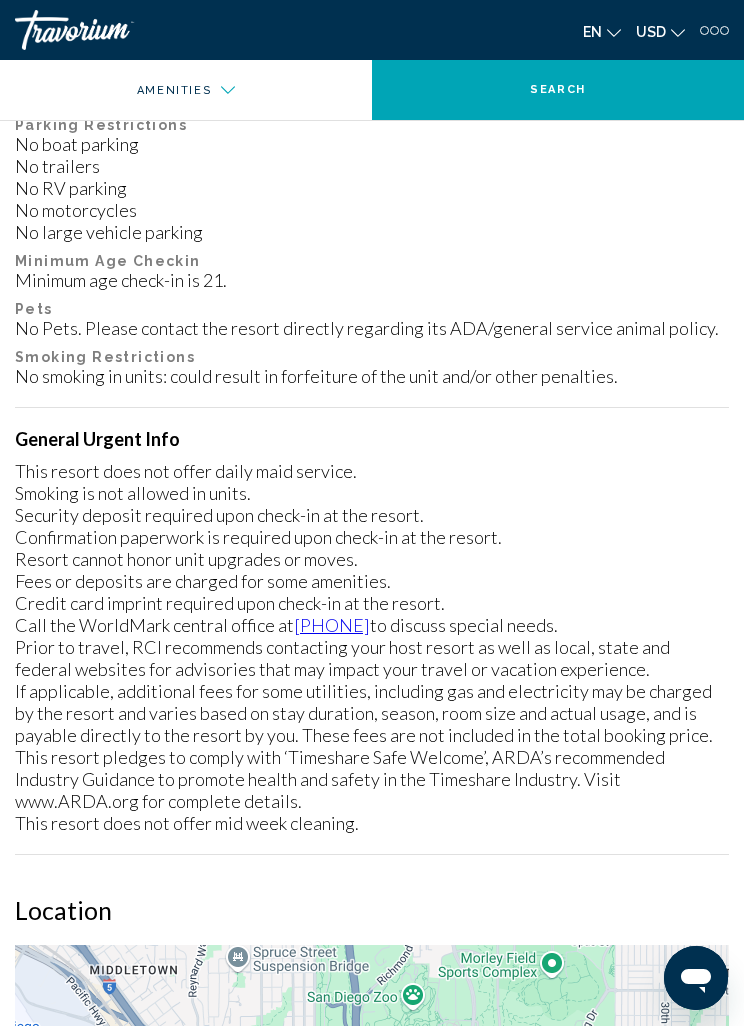 scroll, scrollTop: 2027, scrollLeft: 0, axis: vertical 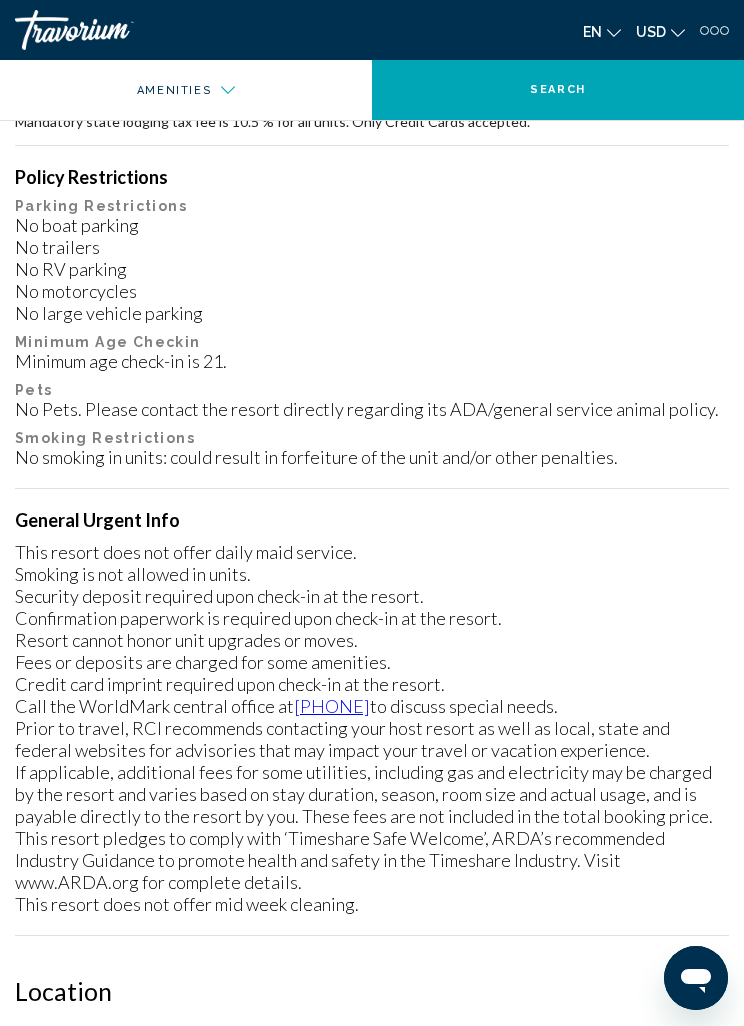 click on "en
English Español Français Italiano Português русский USD
USD ($) MXN (Mex$) CAD (Can$) GBP (£) EUR (€) AUD (A$) NZD (NZ$) CNY (CN¥) eI Login" at bounding box center (555, 30) 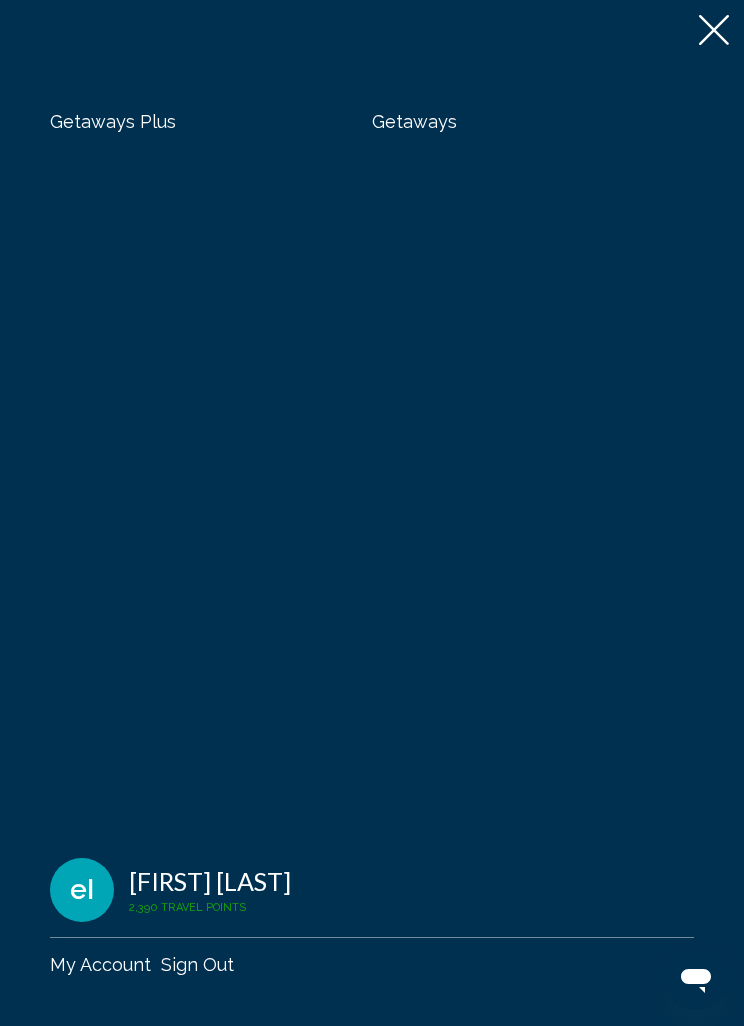 click on "Getaways Plus" at bounding box center [113, 121] 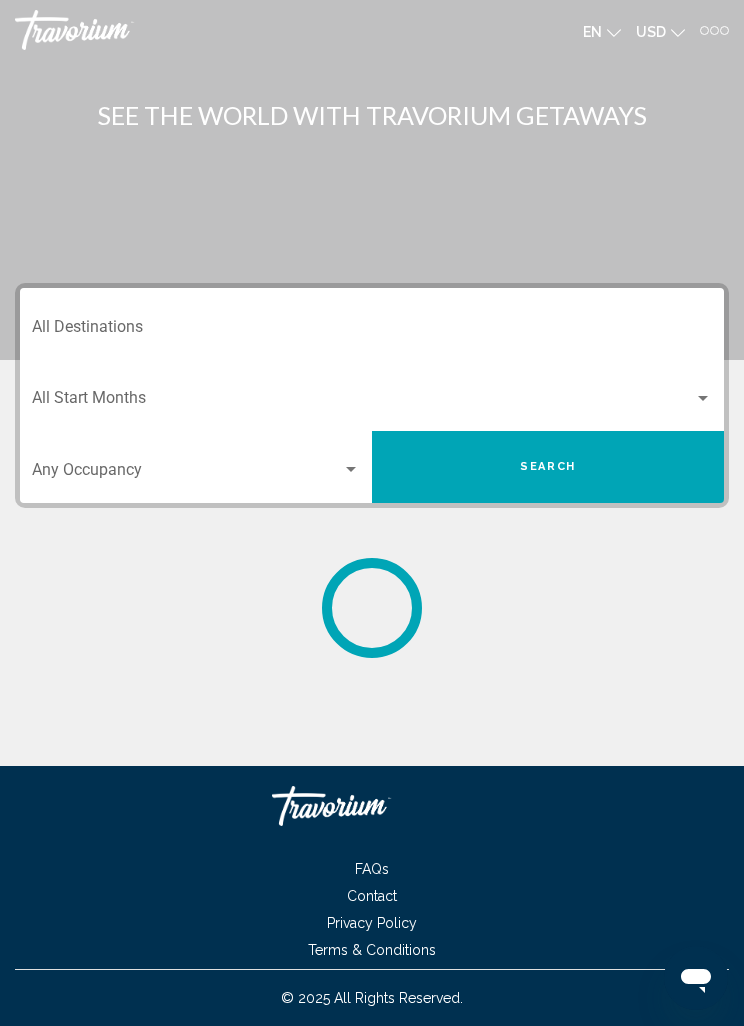 scroll, scrollTop: 64, scrollLeft: 0, axis: vertical 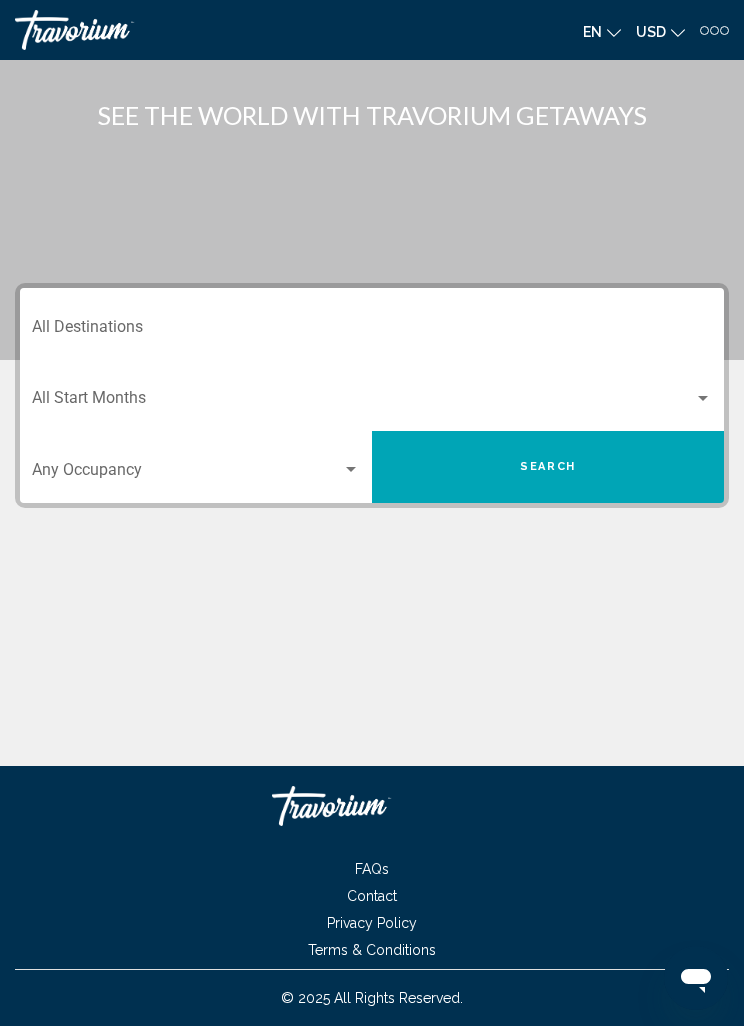 click on "Destination All Destinations" at bounding box center [372, 331] 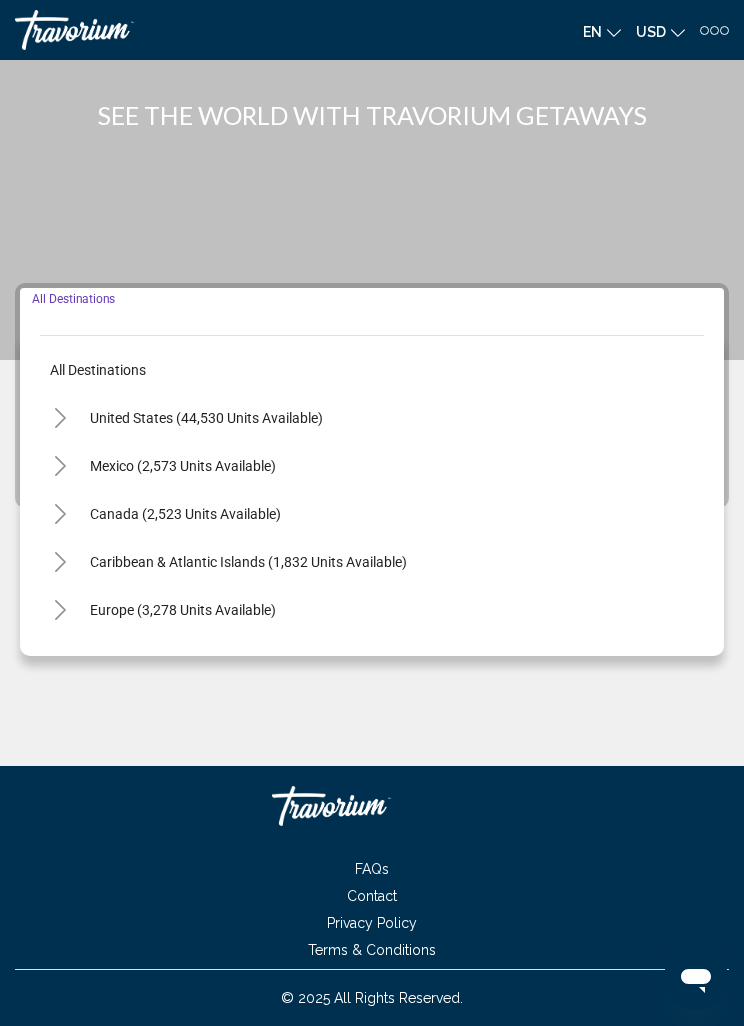 click 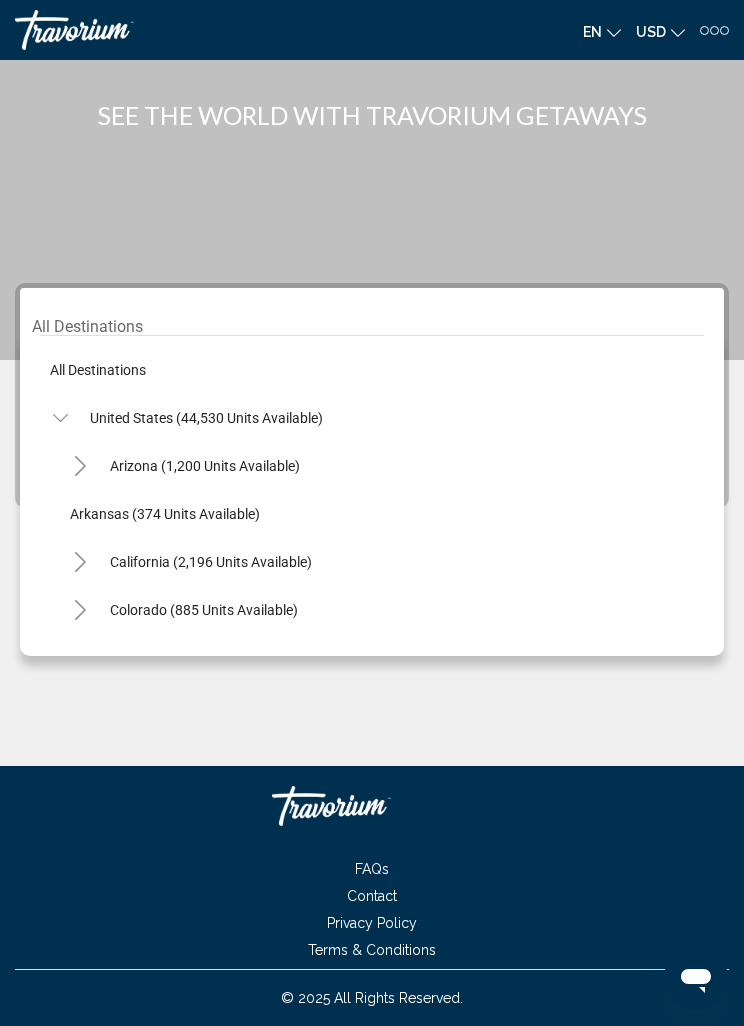 click 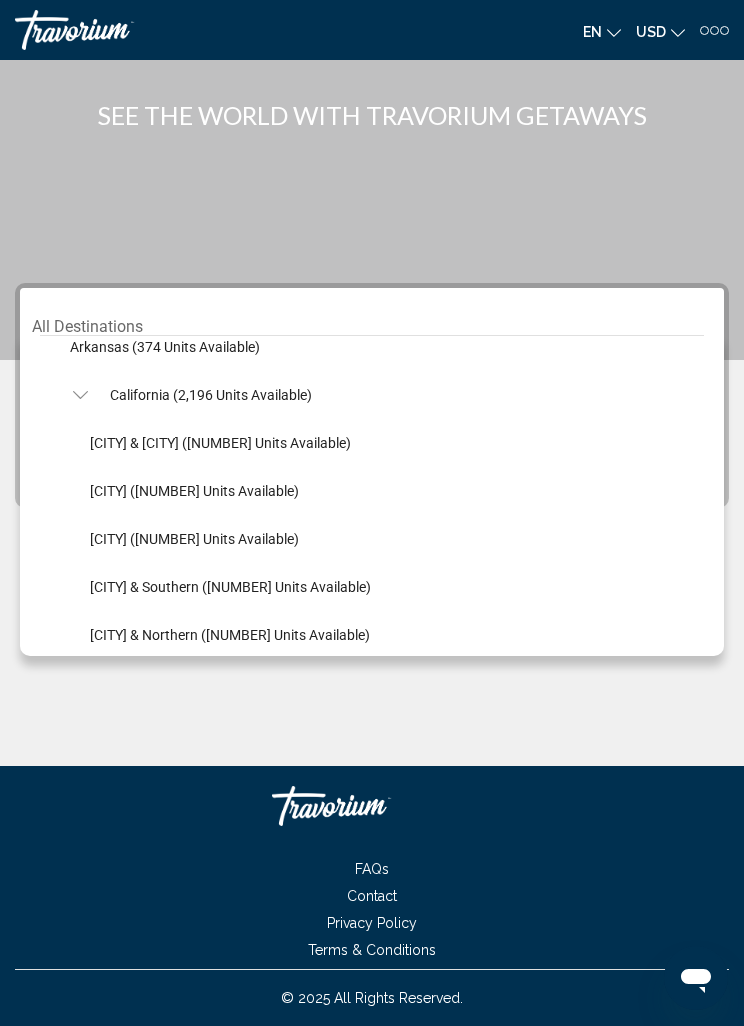 scroll, scrollTop: 169, scrollLeft: 0, axis: vertical 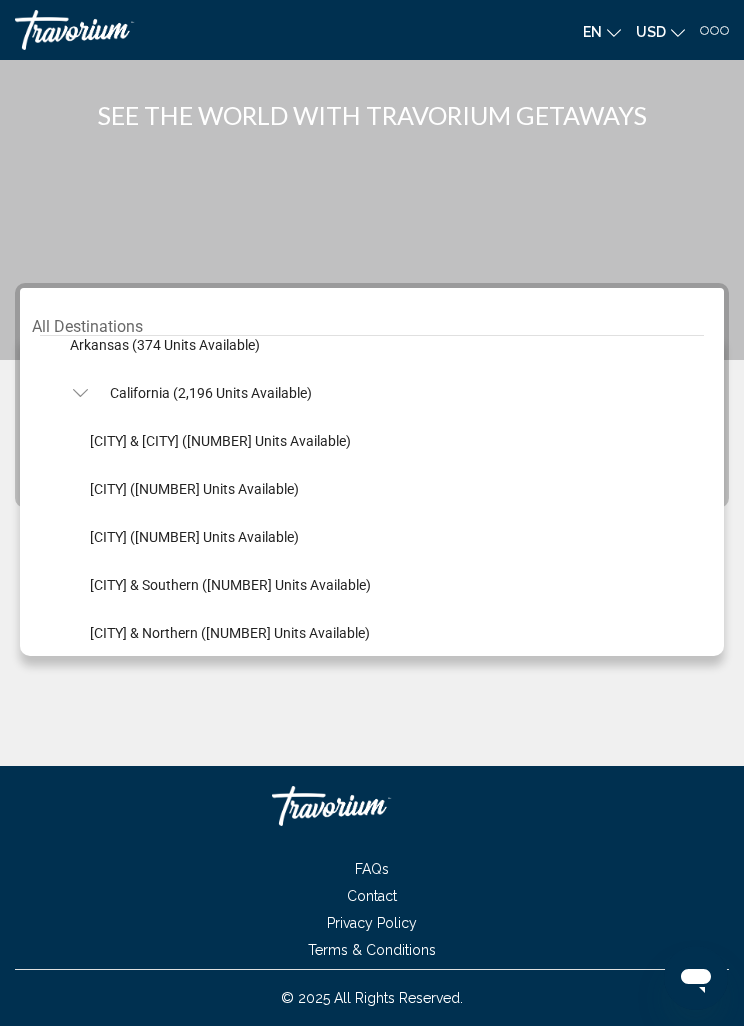 click on "[CITY] & Southern ([NUMBER] units available)" 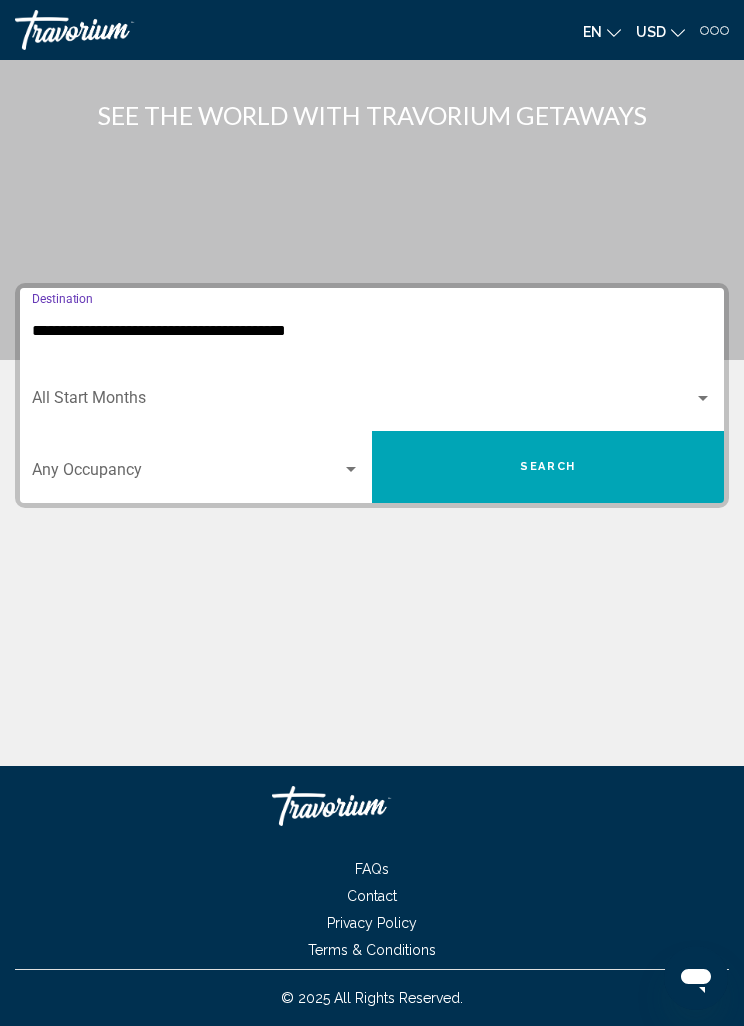 click at bounding box center [187, 474] 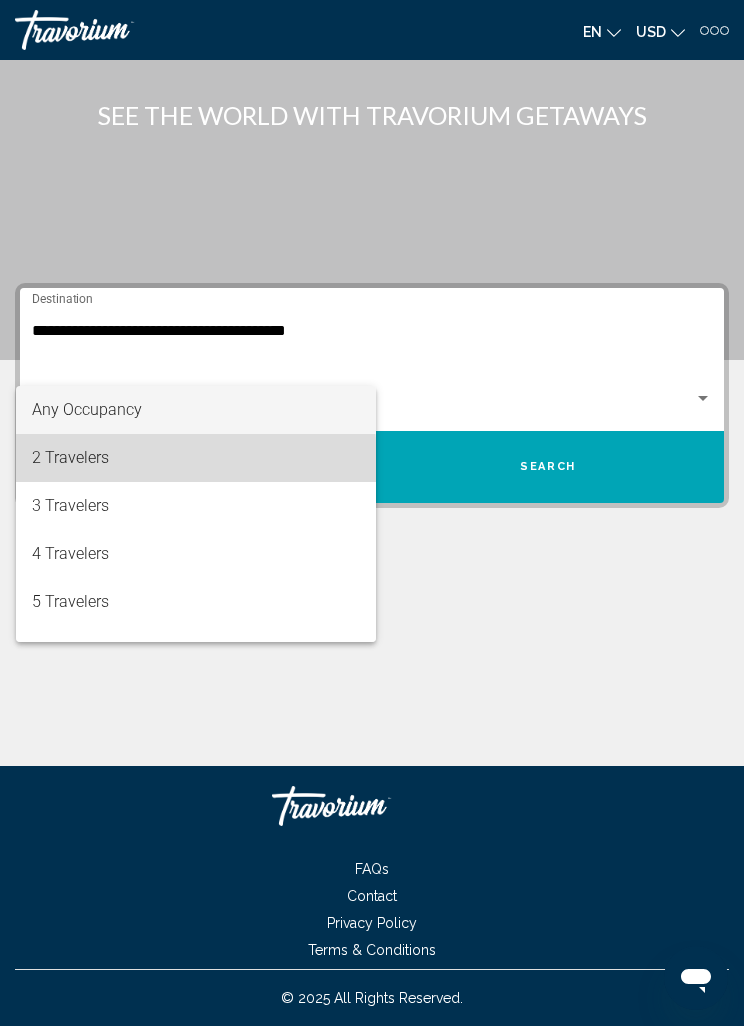 click on "2 Travelers" at bounding box center [196, 458] 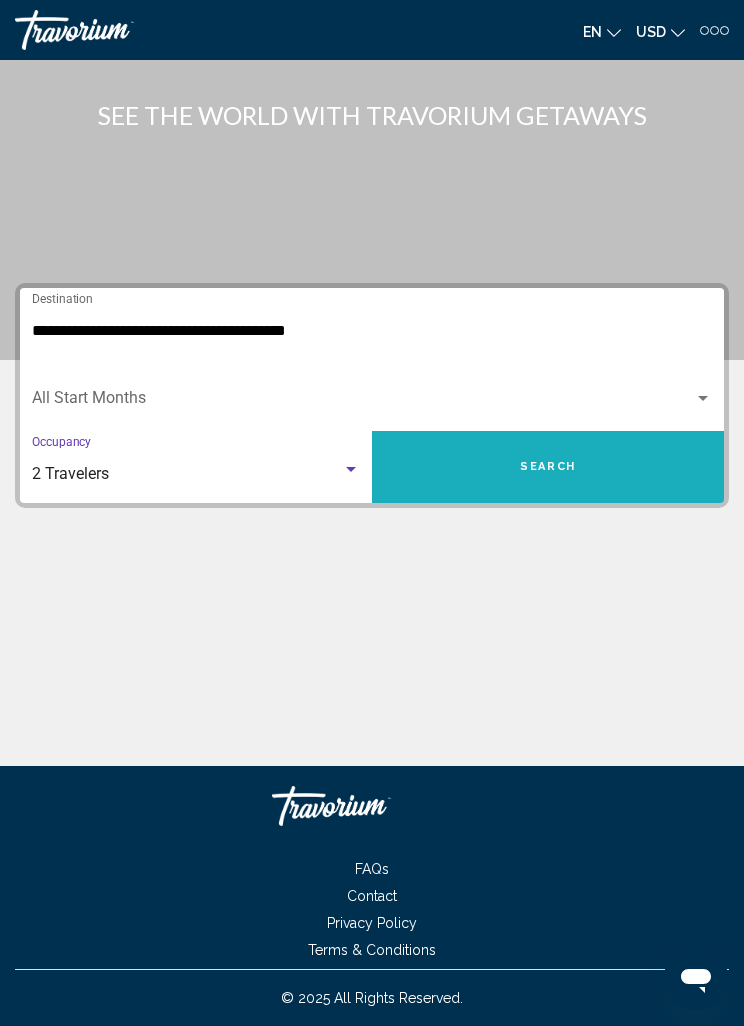 click on "Search" at bounding box center (548, 466) 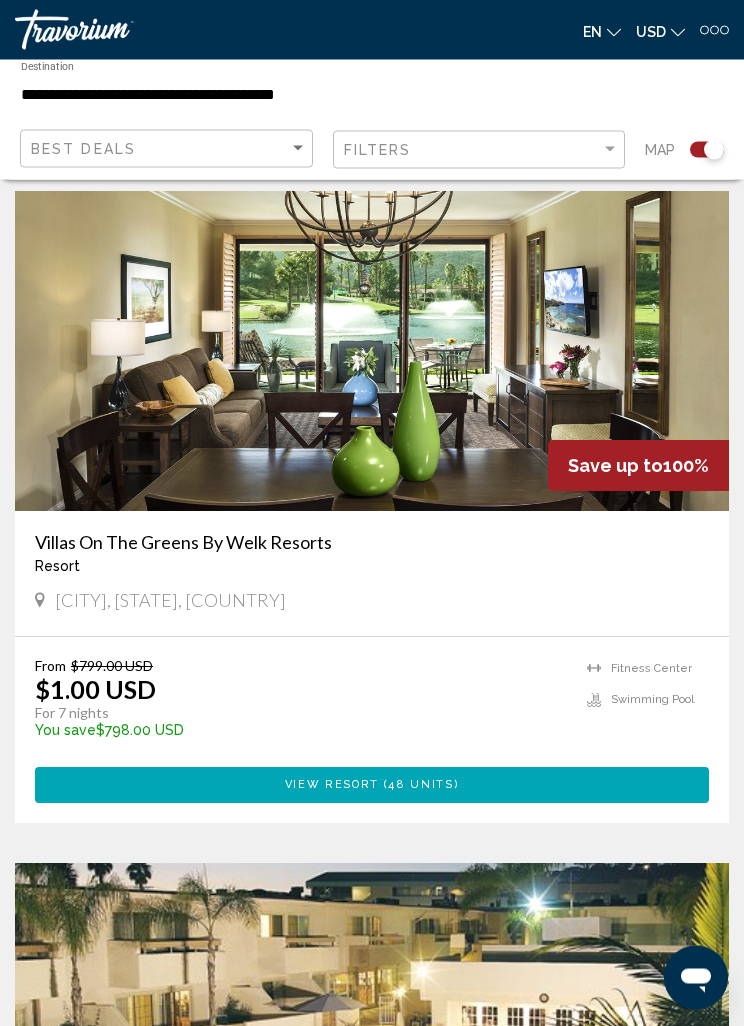 scroll, scrollTop: 1825, scrollLeft: 0, axis: vertical 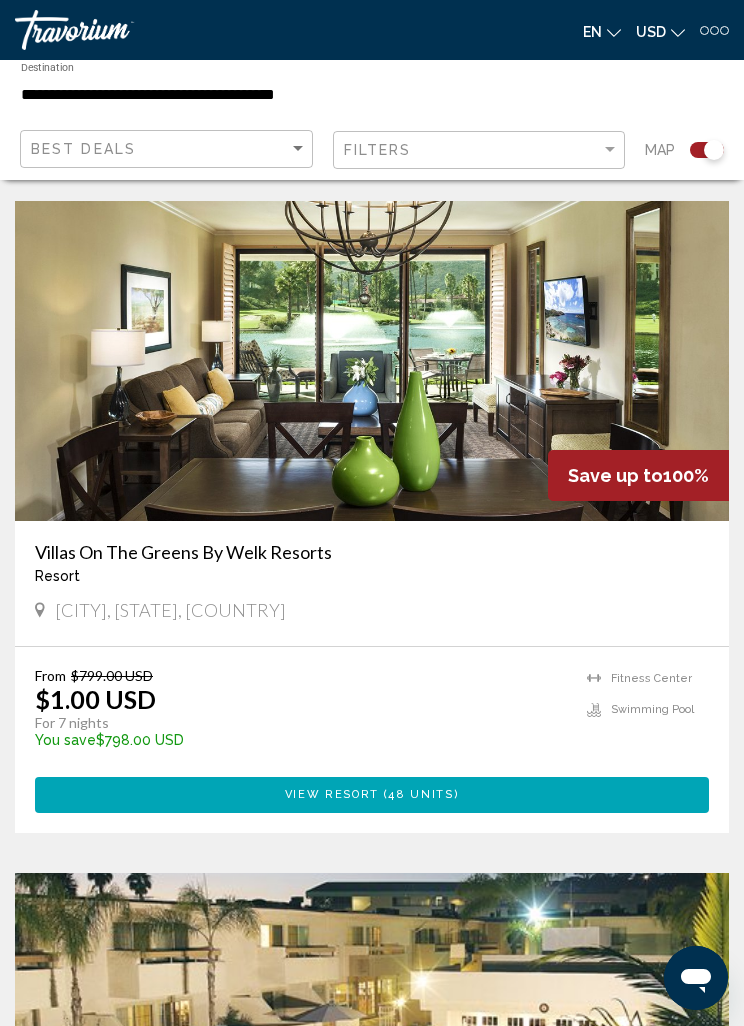 click on "48 units" at bounding box center (420, 794) 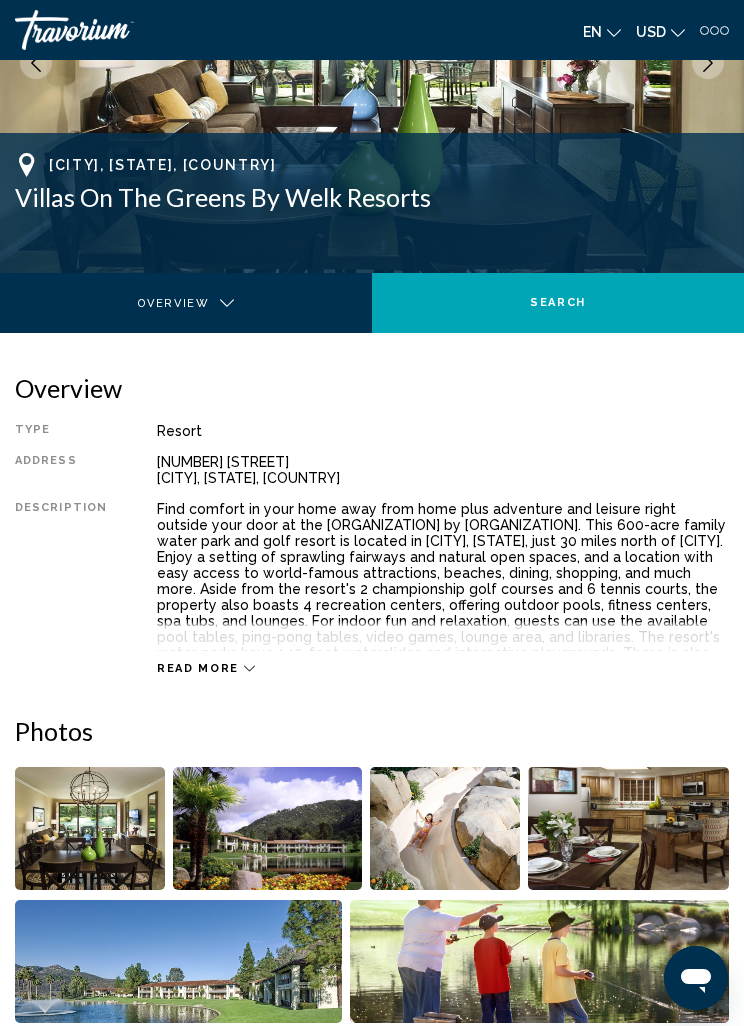 scroll, scrollTop: 0, scrollLeft: 0, axis: both 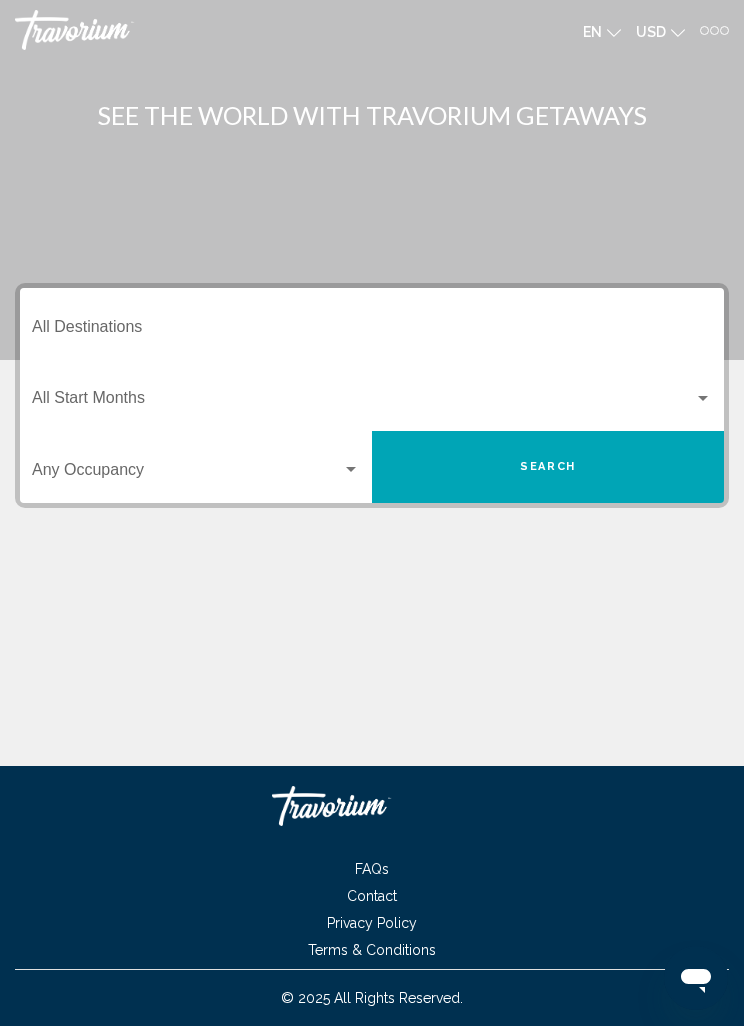 click at bounding box center [714, 30] 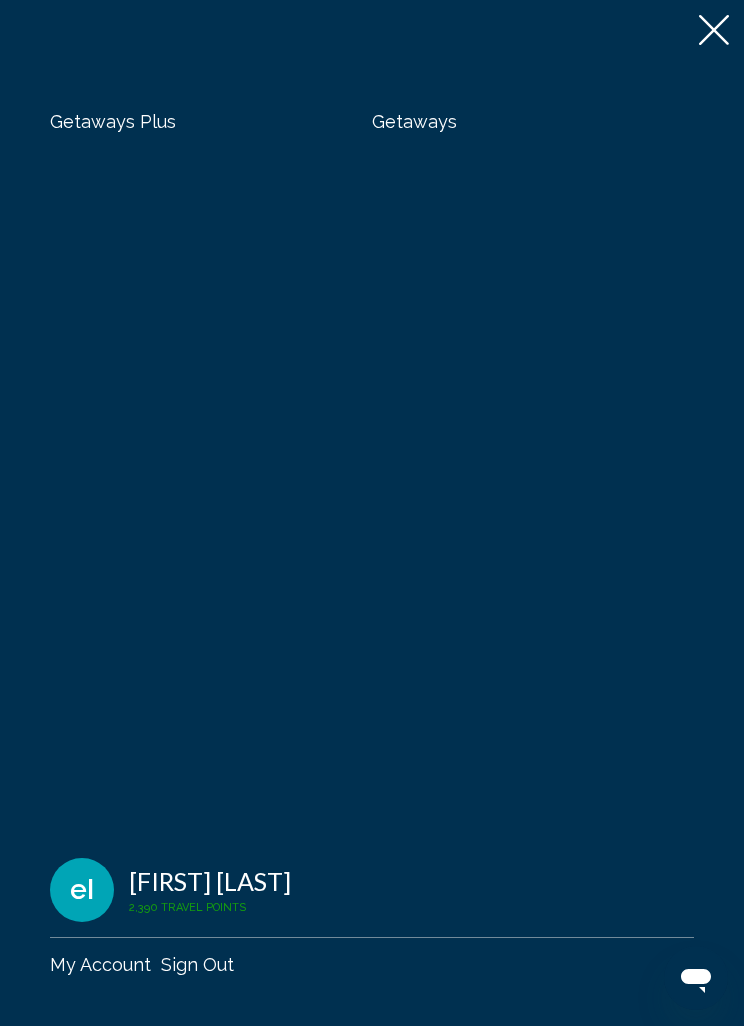 click on "Getaways Plus" at bounding box center [113, 121] 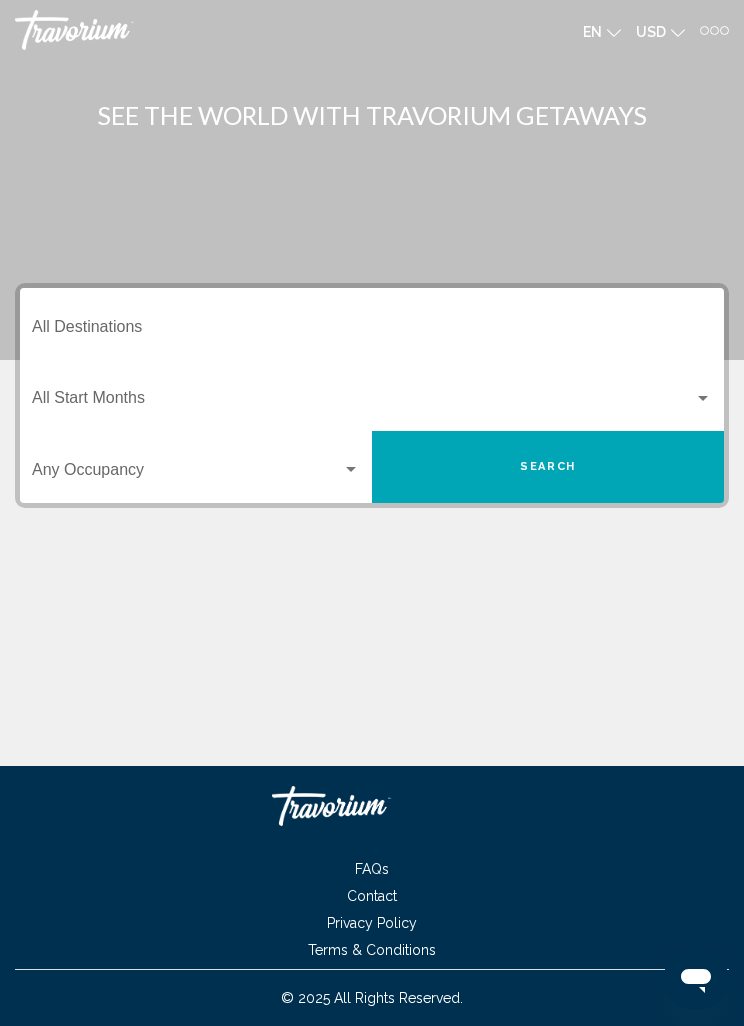 click on "Destination All Destinations" at bounding box center (372, 331) 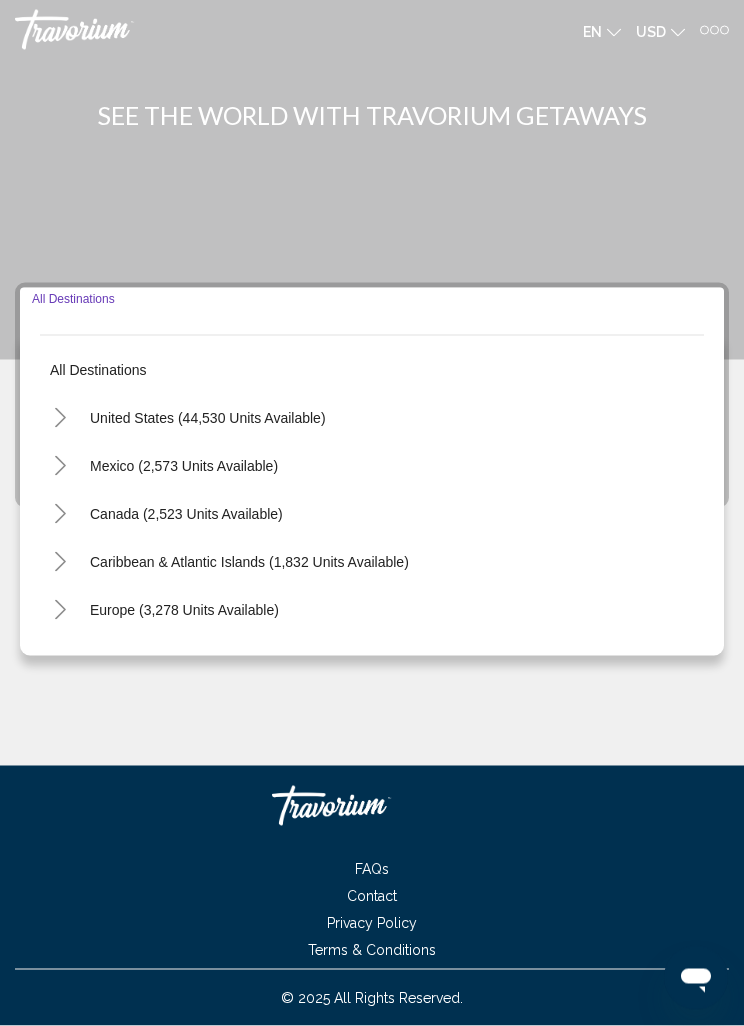 scroll, scrollTop: 64, scrollLeft: 0, axis: vertical 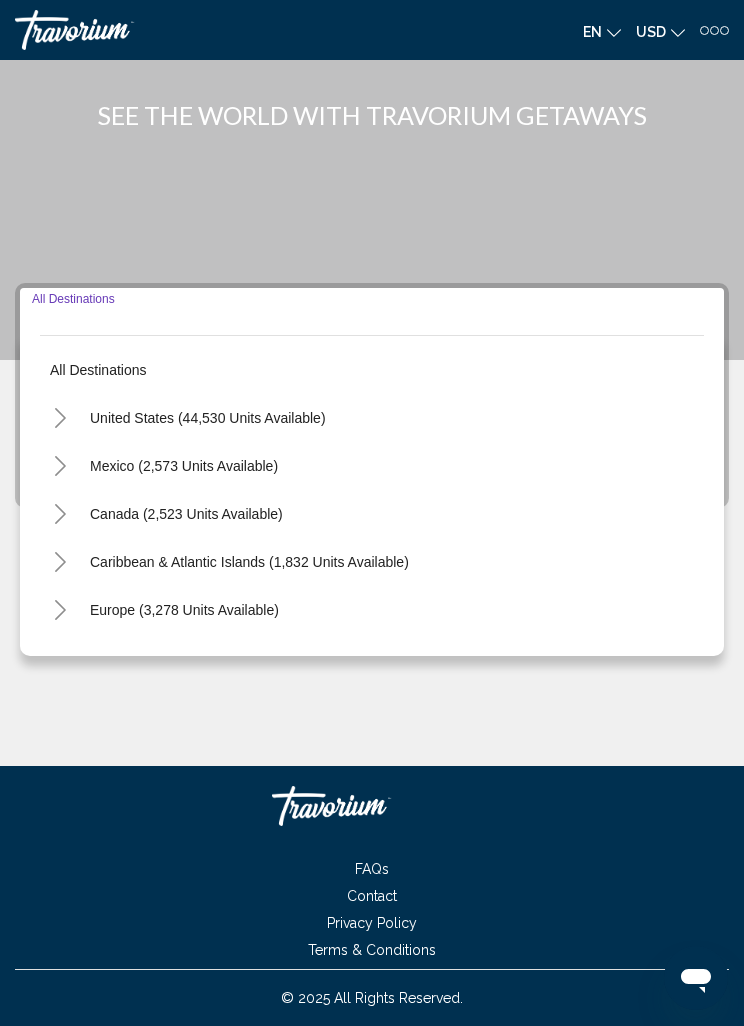 click 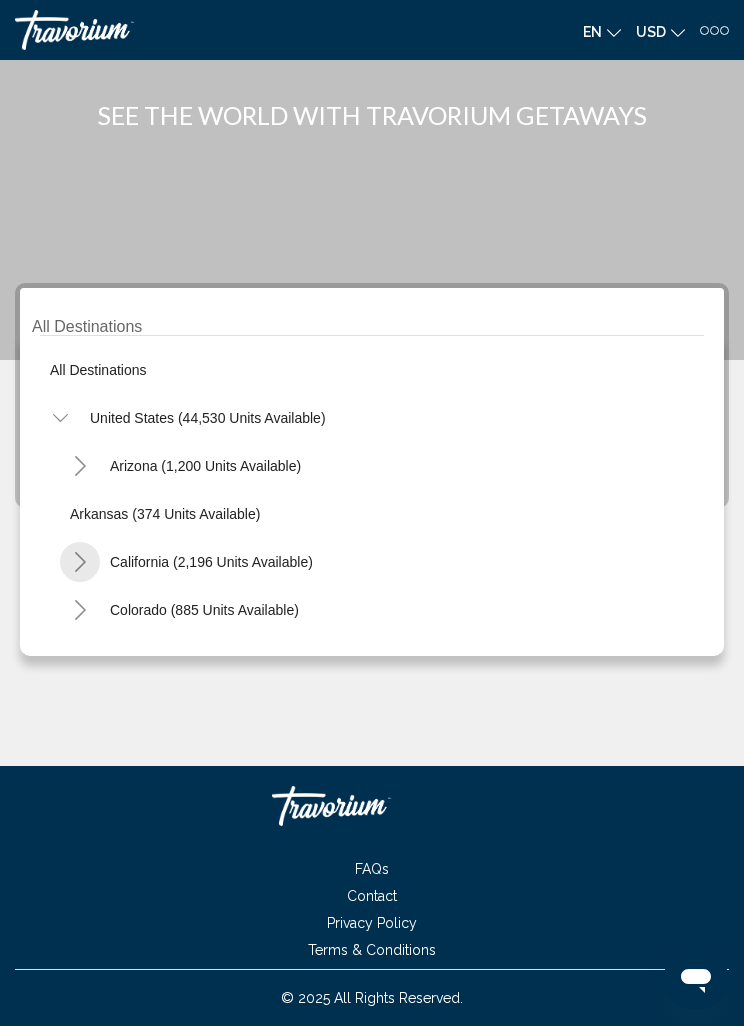 click 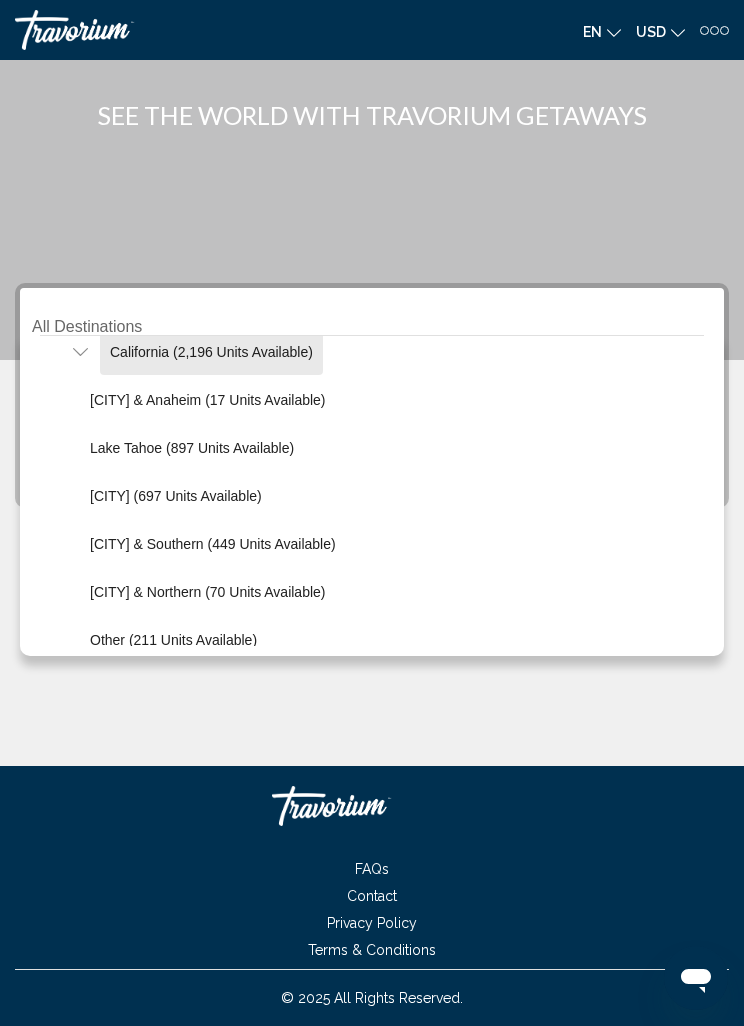 scroll, scrollTop: 211, scrollLeft: 0, axis: vertical 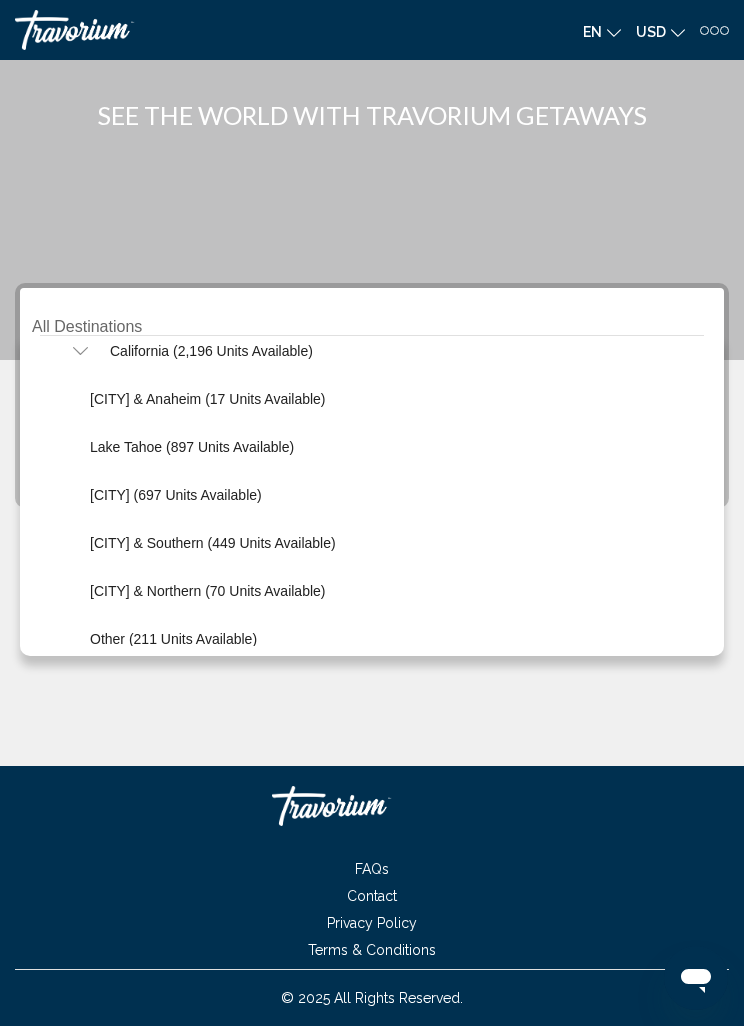 click on "[CITY] & Southern ([NUMBER] units available)" 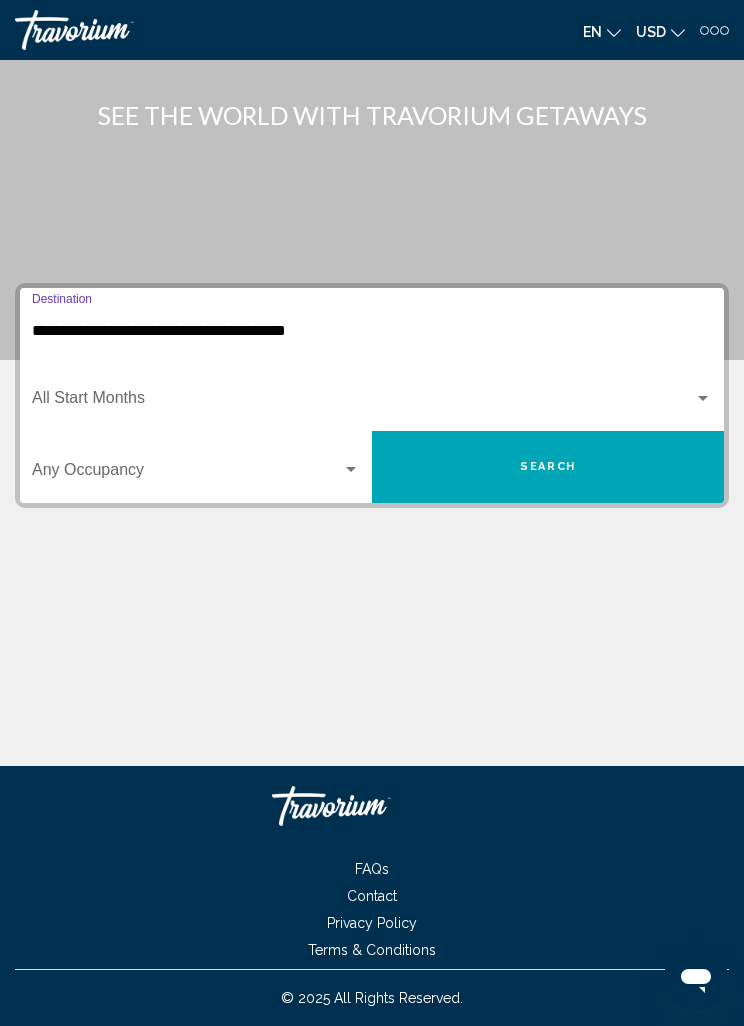 click at bounding box center (196, 474) 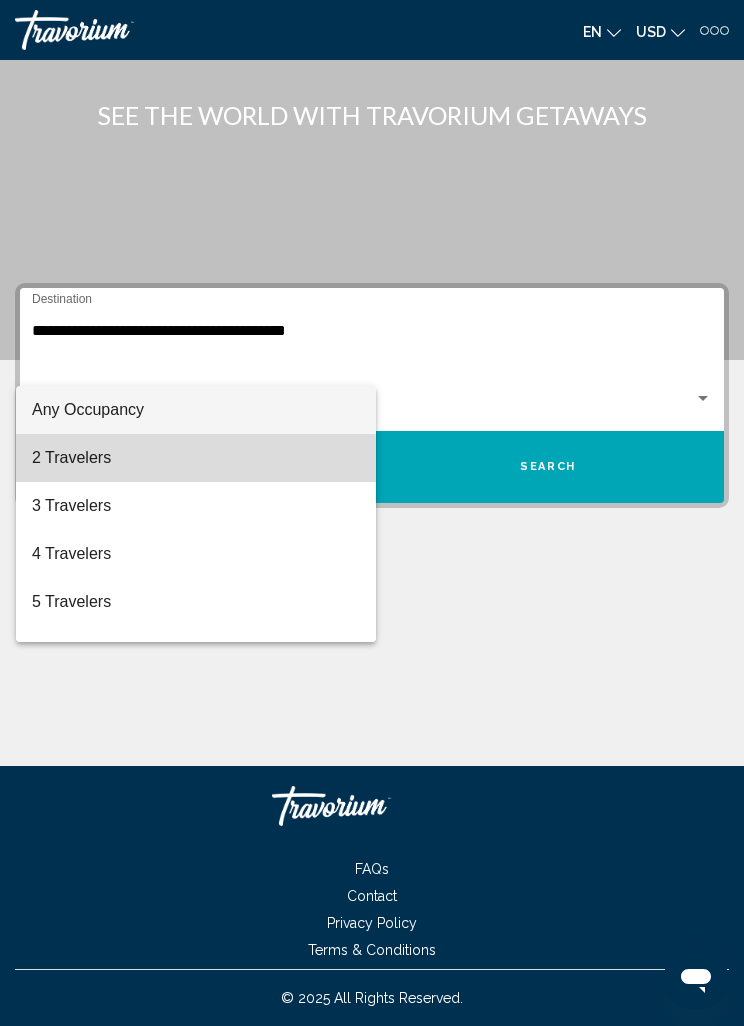 click on "2 Travelers" at bounding box center [196, 458] 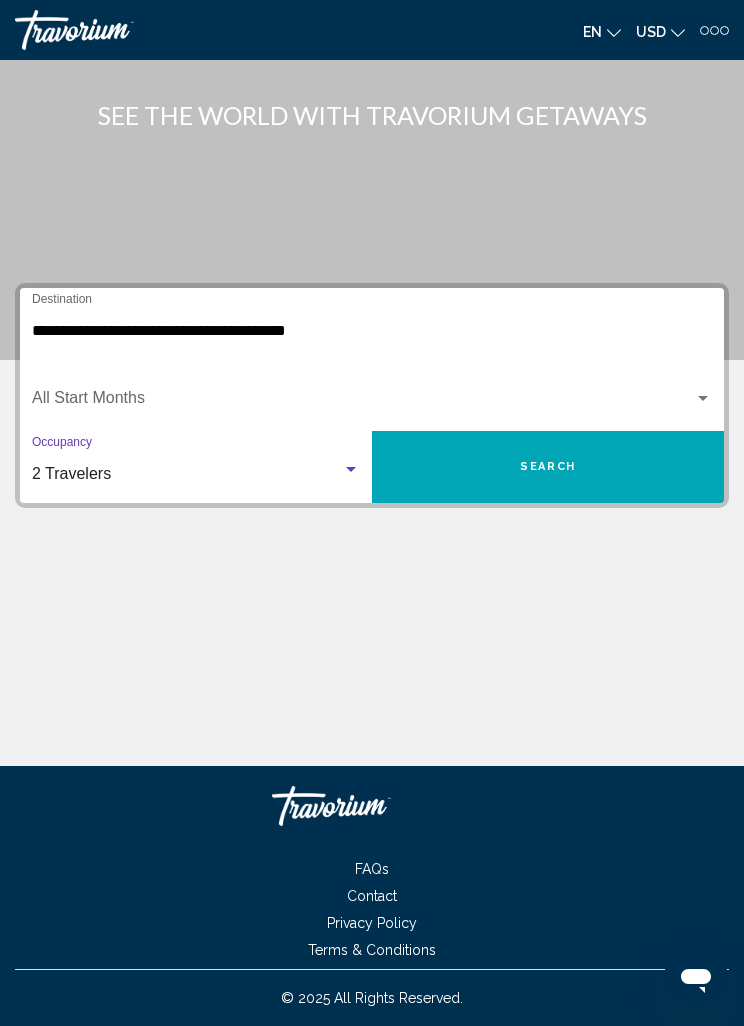 click at bounding box center (363, 402) 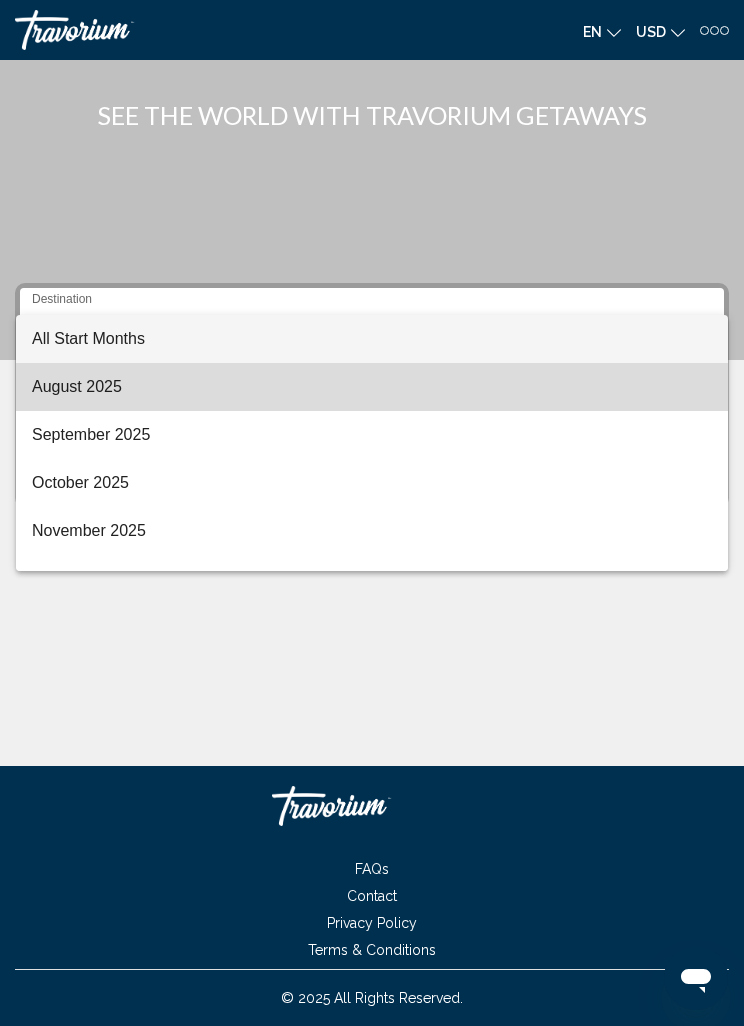 click on "August 2025" at bounding box center [372, 387] 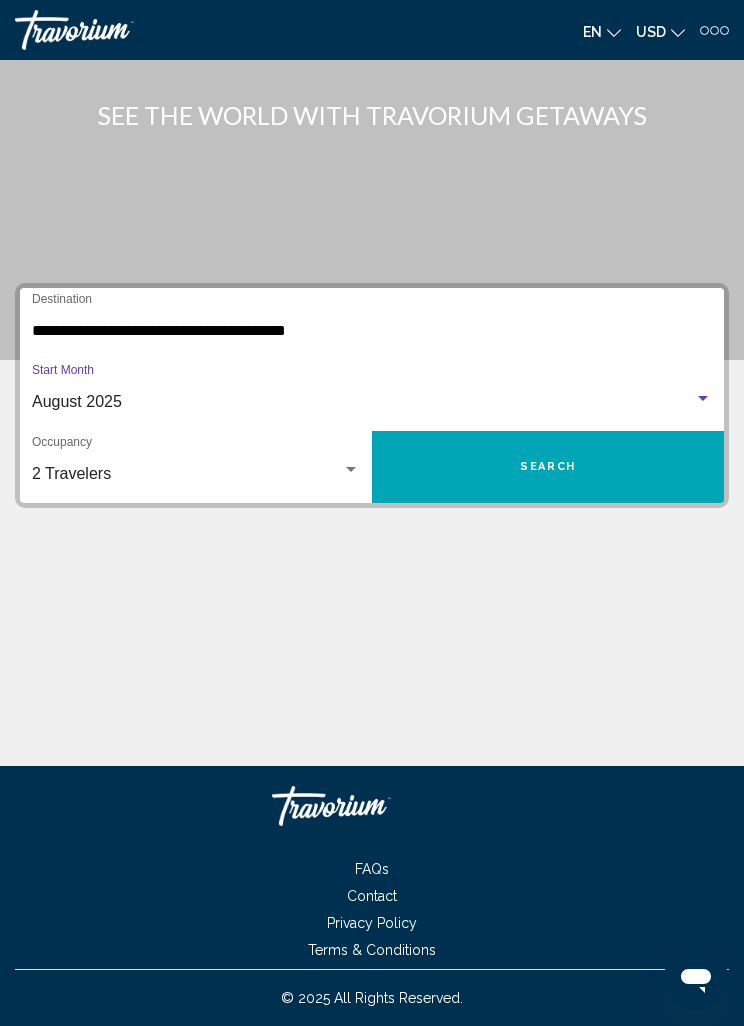 click on "Search" at bounding box center [548, 467] 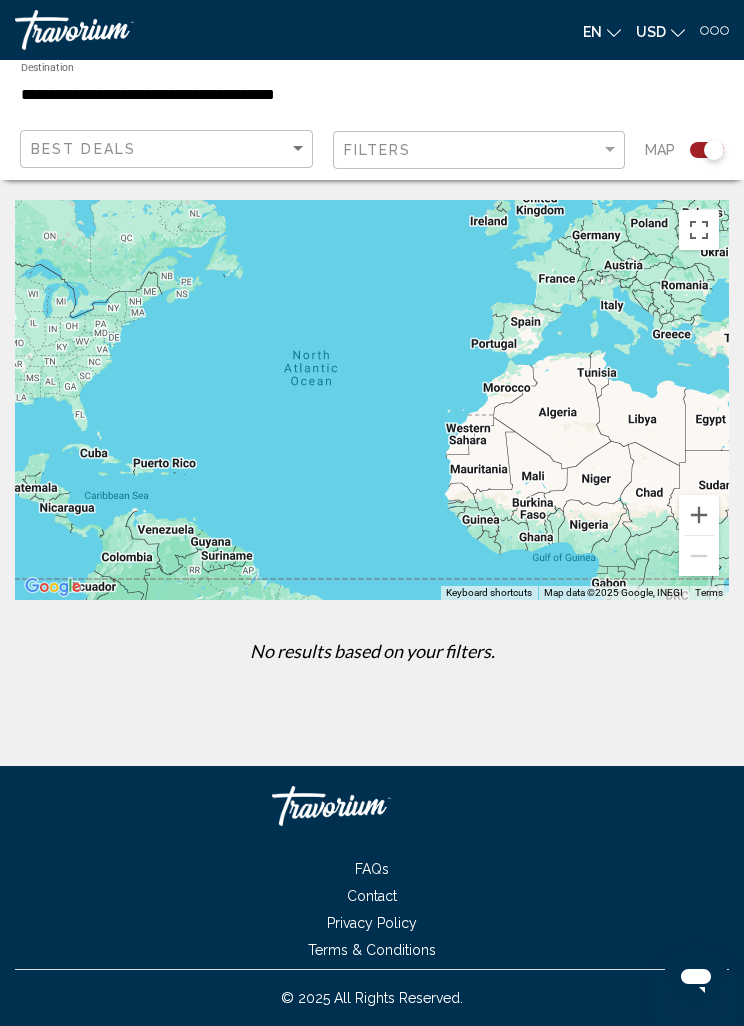 click at bounding box center [714, 30] 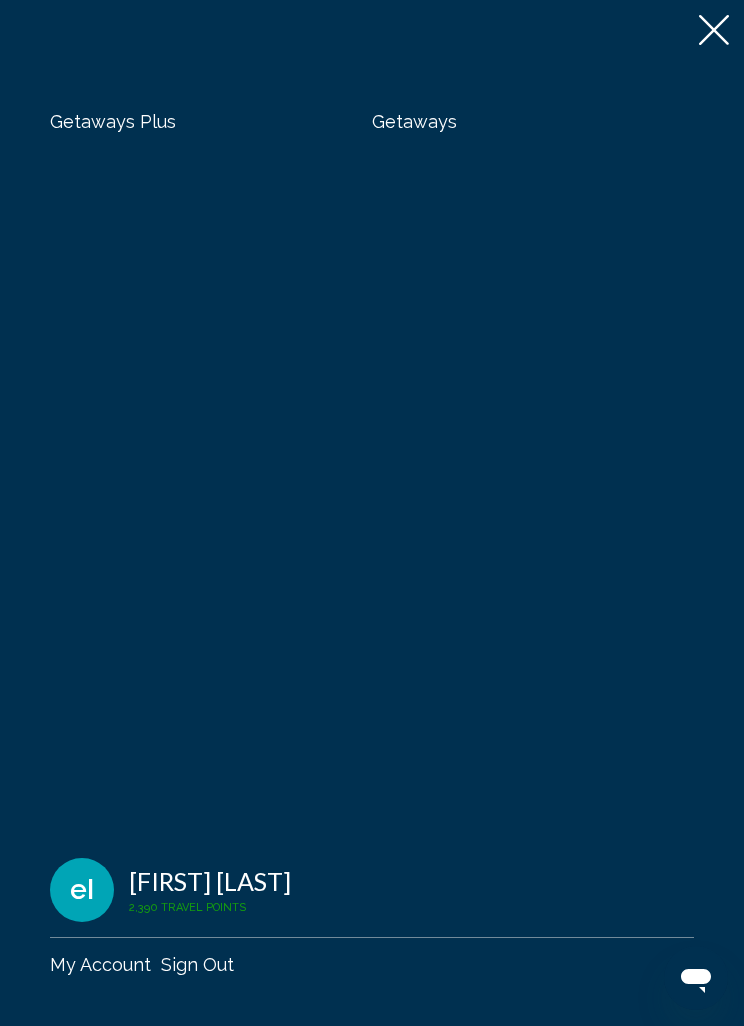 click on "Getaways" at bounding box center [414, 121] 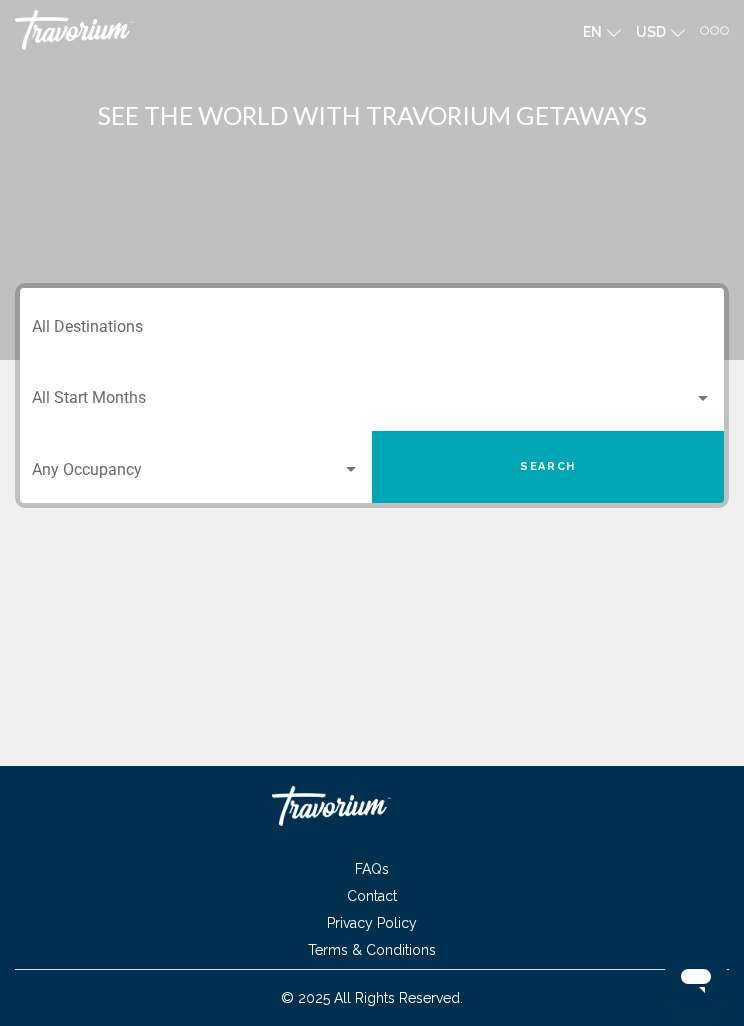 click on "Destination All Destinations" at bounding box center (372, 331) 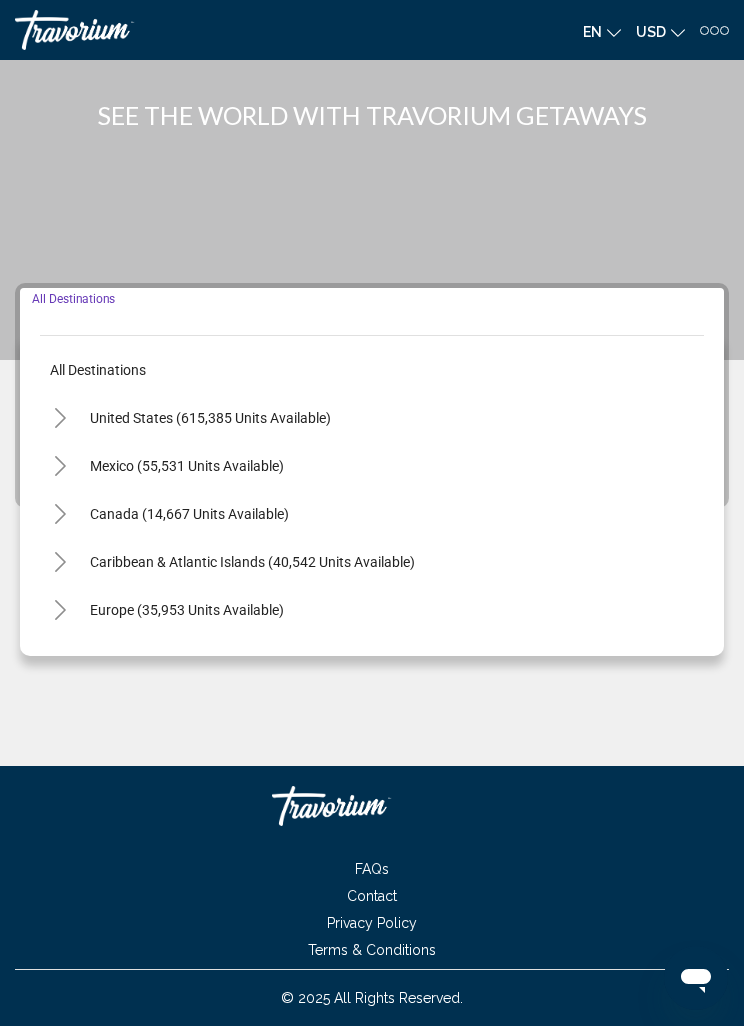 scroll, scrollTop: 64, scrollLeft: 0, axis: vertical 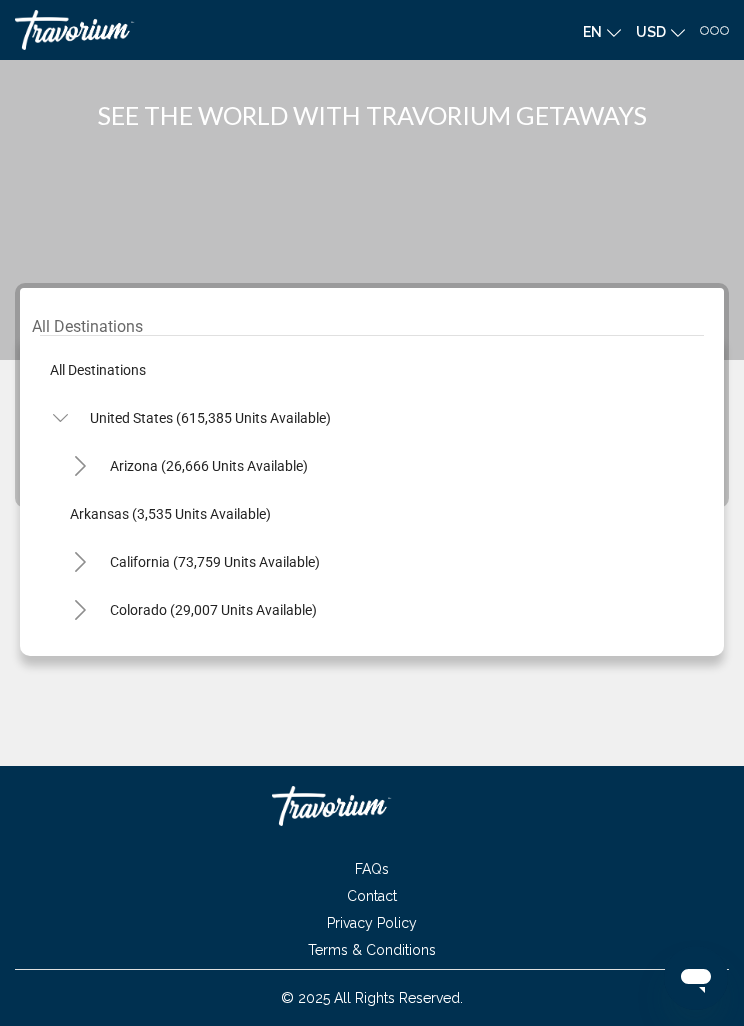 click 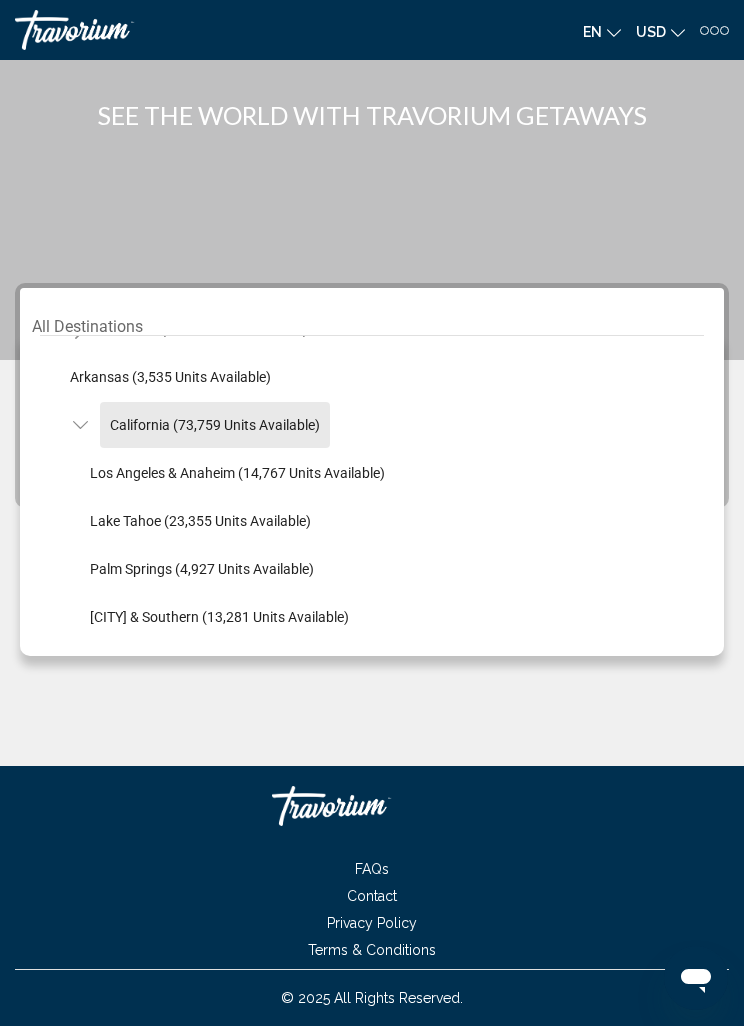 scroll, scrollTop: 144, scrollLeft: 0, axis: vertical 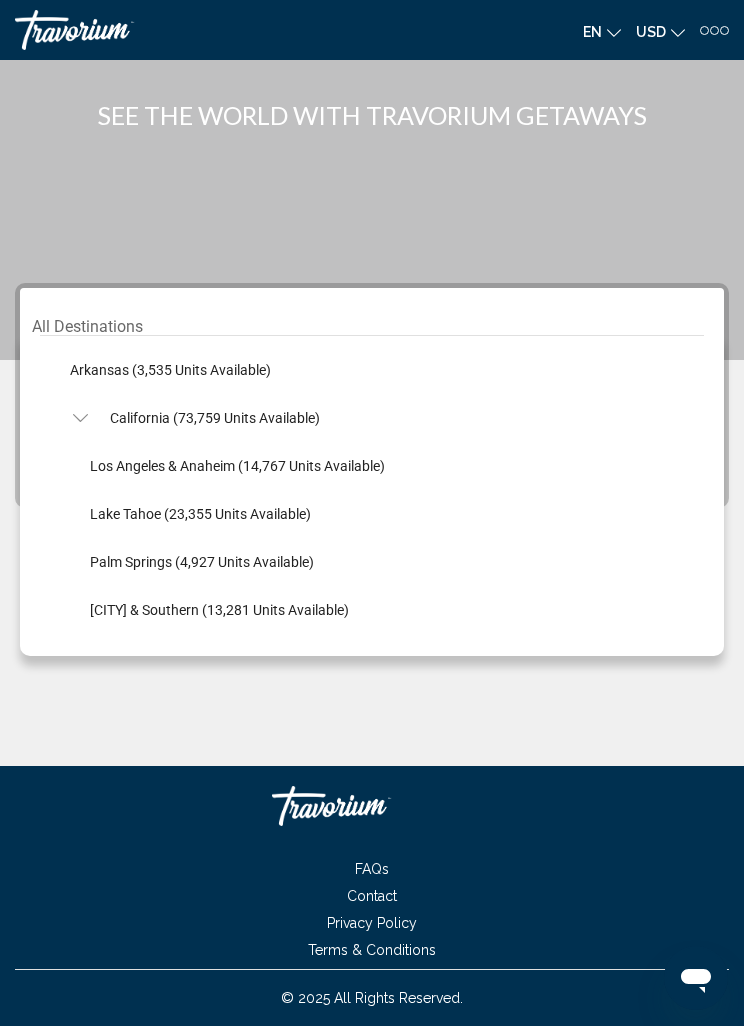 click on "[CITY] & Southern ([NUMBER] units available)" 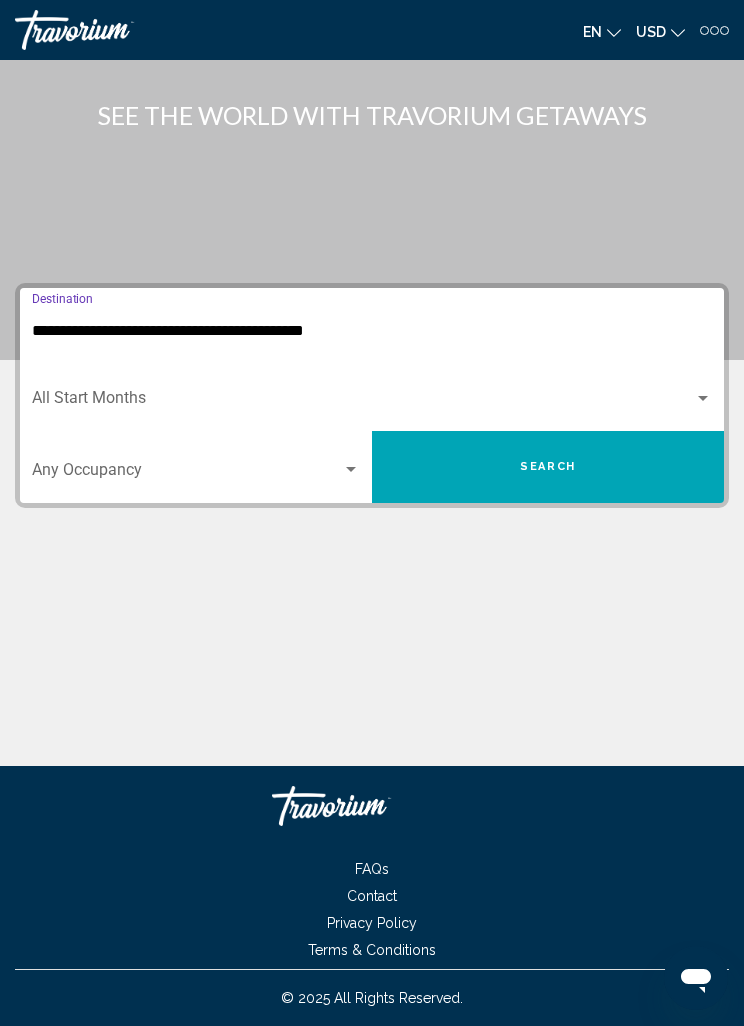 click at bounding box center (187, 474) 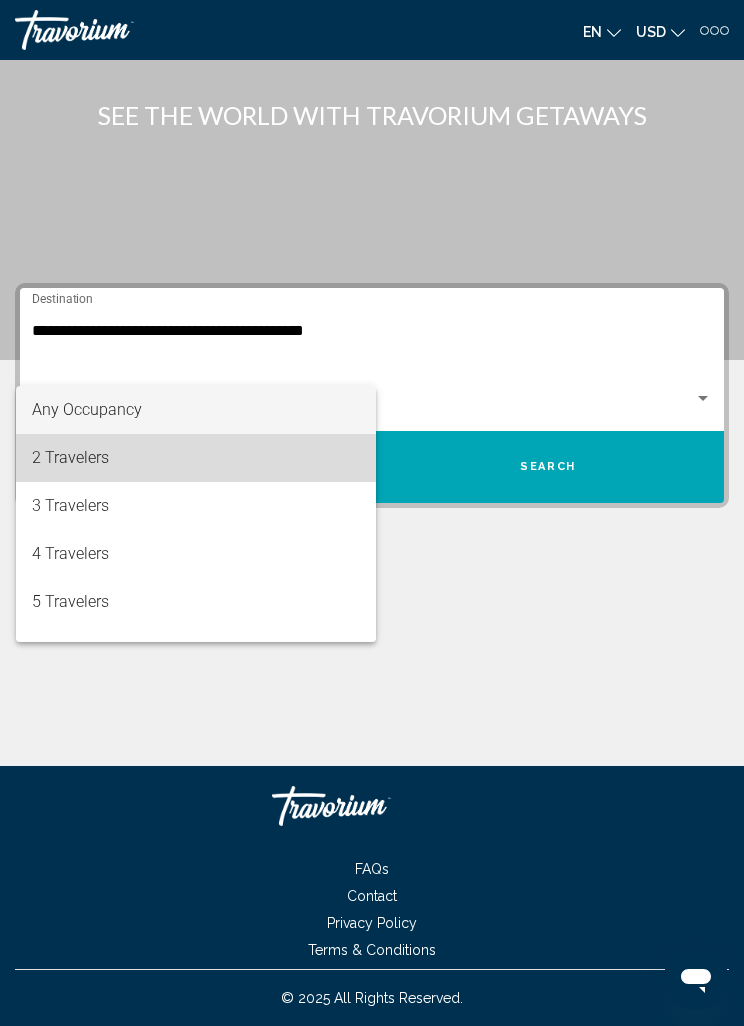 click on "2 Travelers" at bounding box center [196, 458] 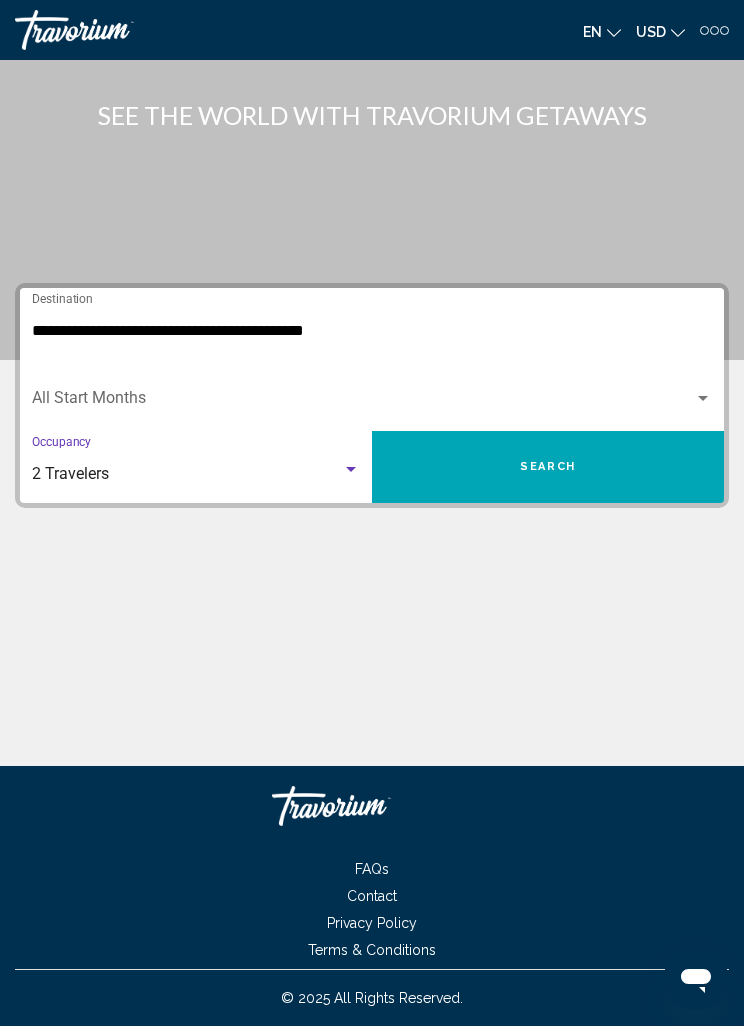click at bounding box center [363, 402] 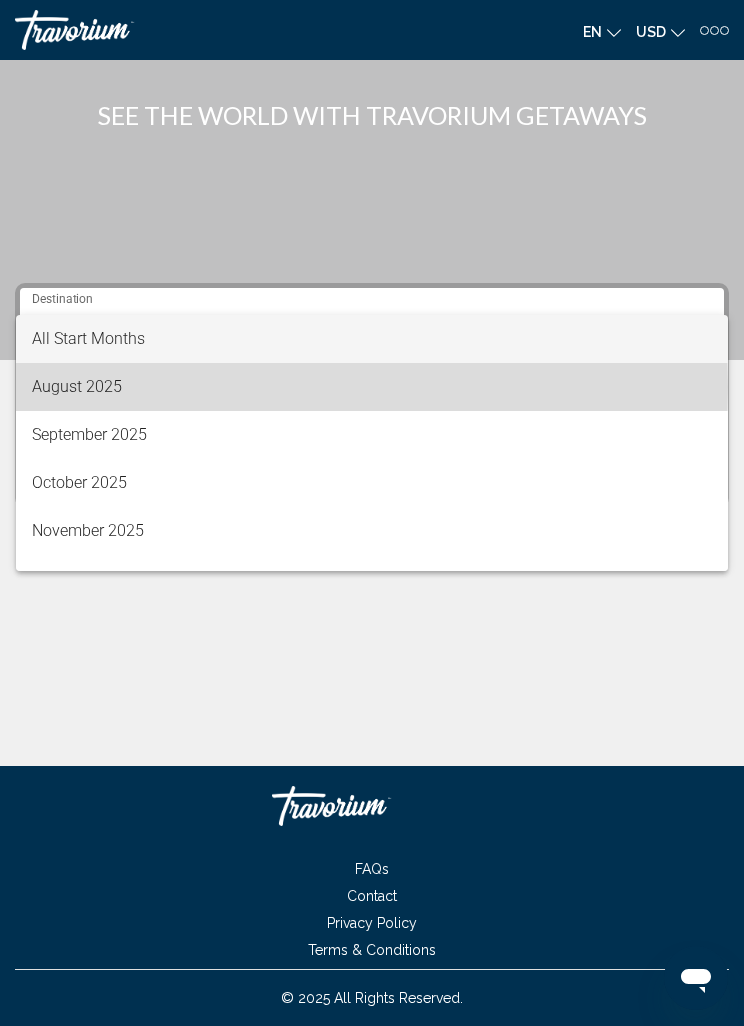 click on "August 2025" at bounding box center [372, 387] 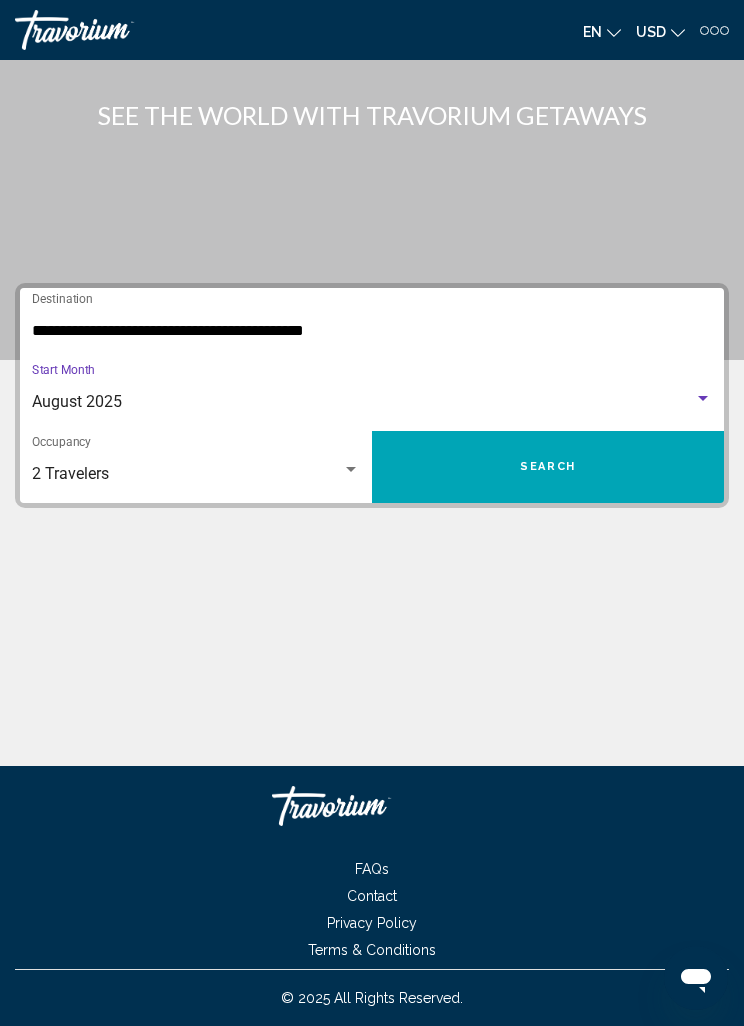 click on "Search" at bounding box center [548, 467] 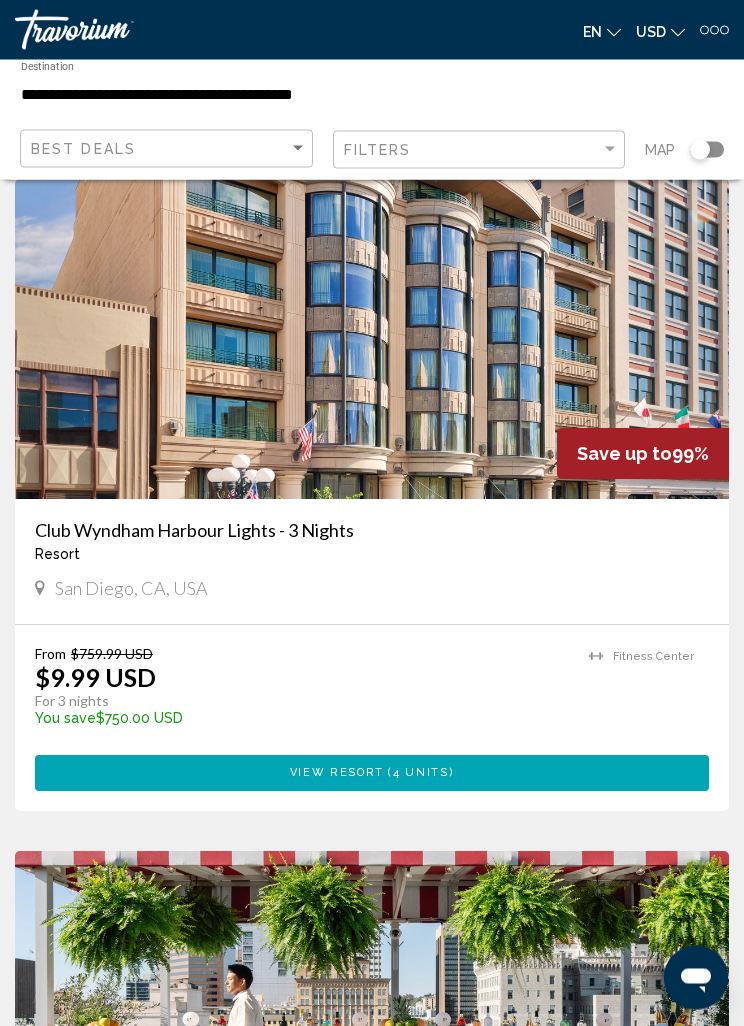 scroll, scrollTop: 1395, scrollLeft: 0, axis: vertical 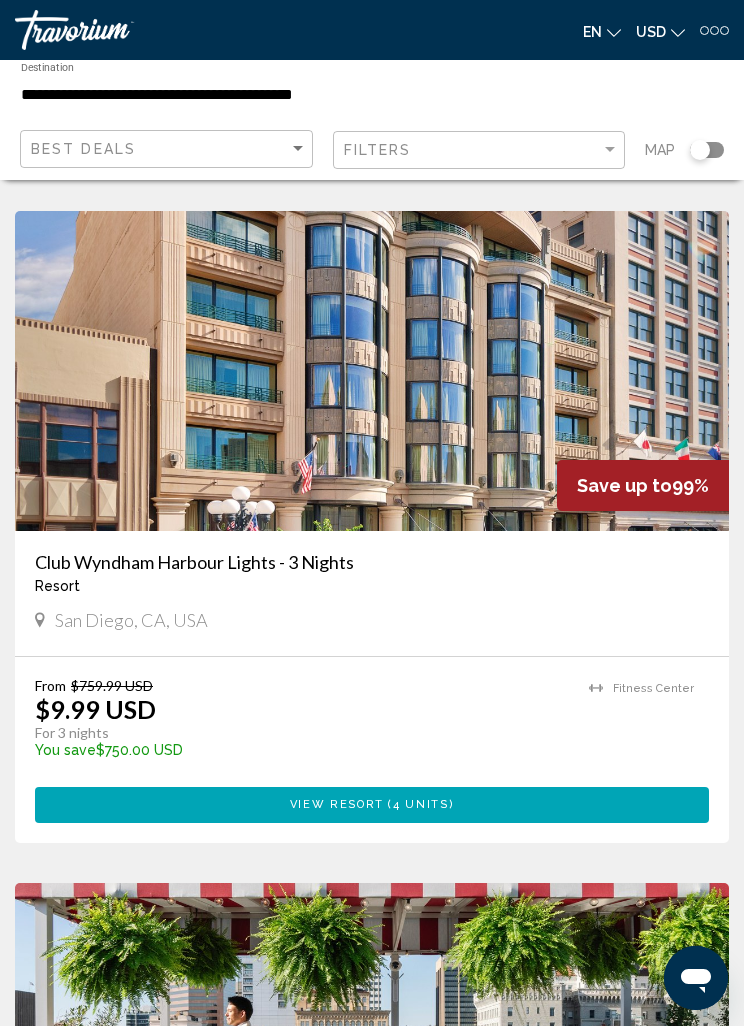 click at bounding box center [714, 30] 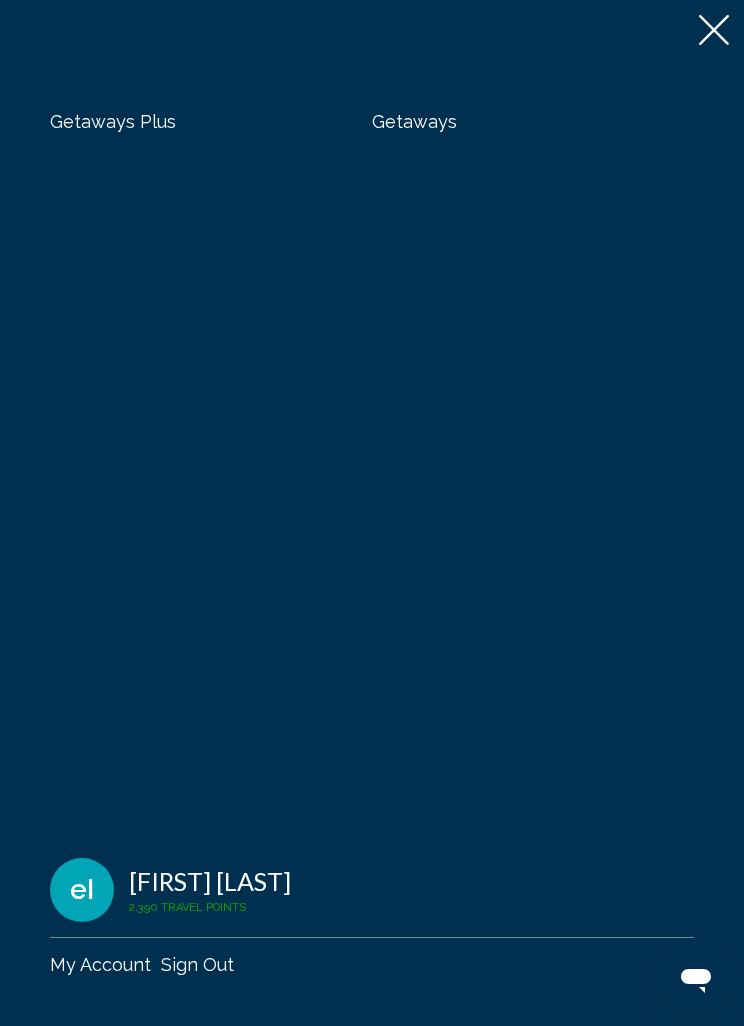 click on "Getaways Plus" at bounding box center [113, 121] 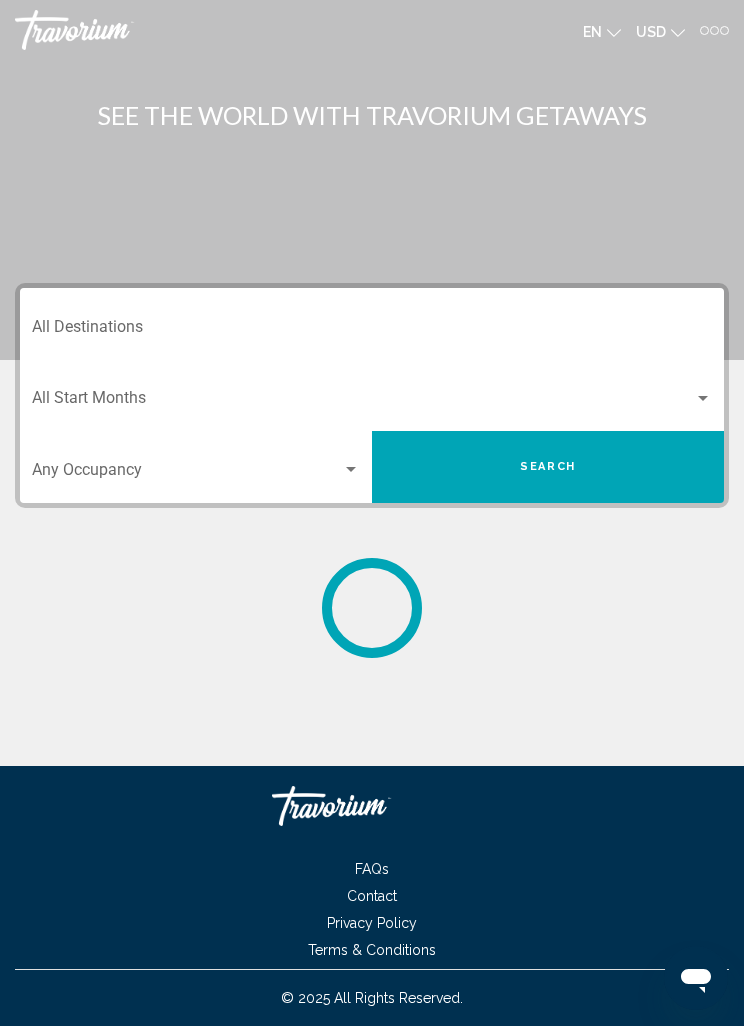 scroll, scrollTop: 64, scrollLeft: 0, axis: vertical 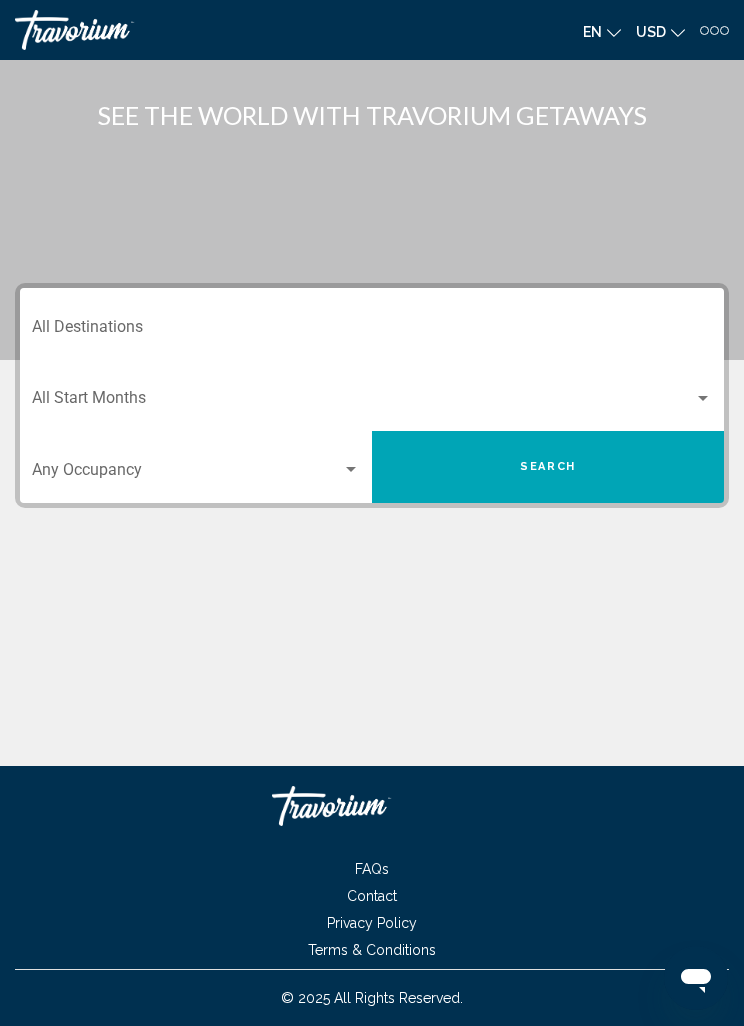 click on "Start Month All Start Months" 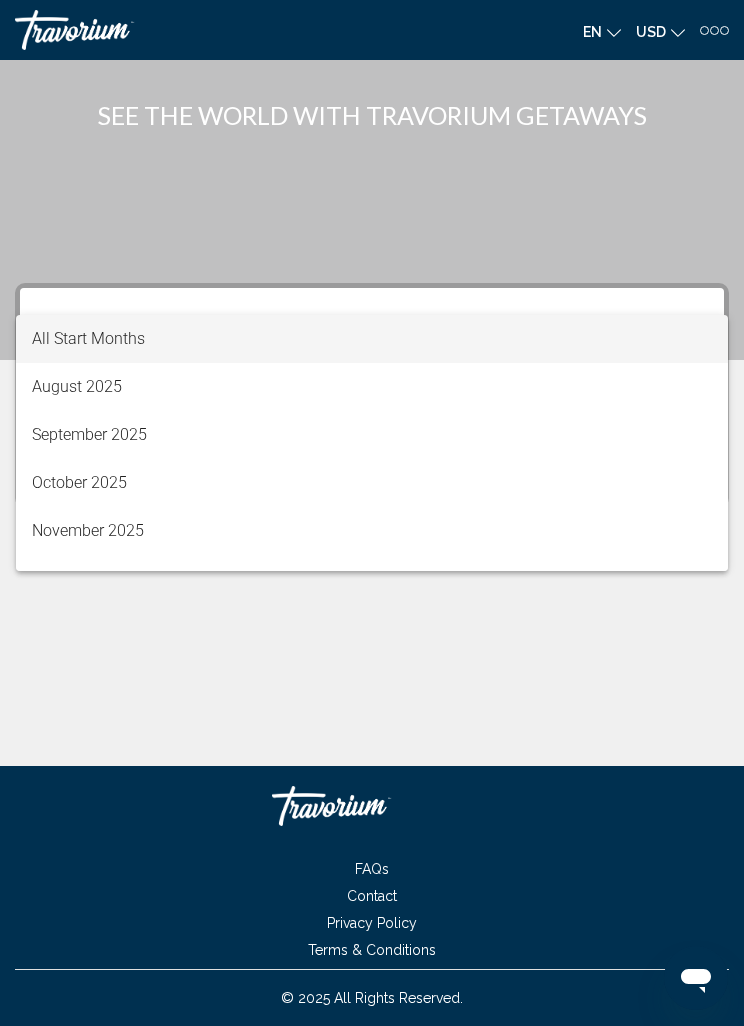click at bounding box center (372, 513) 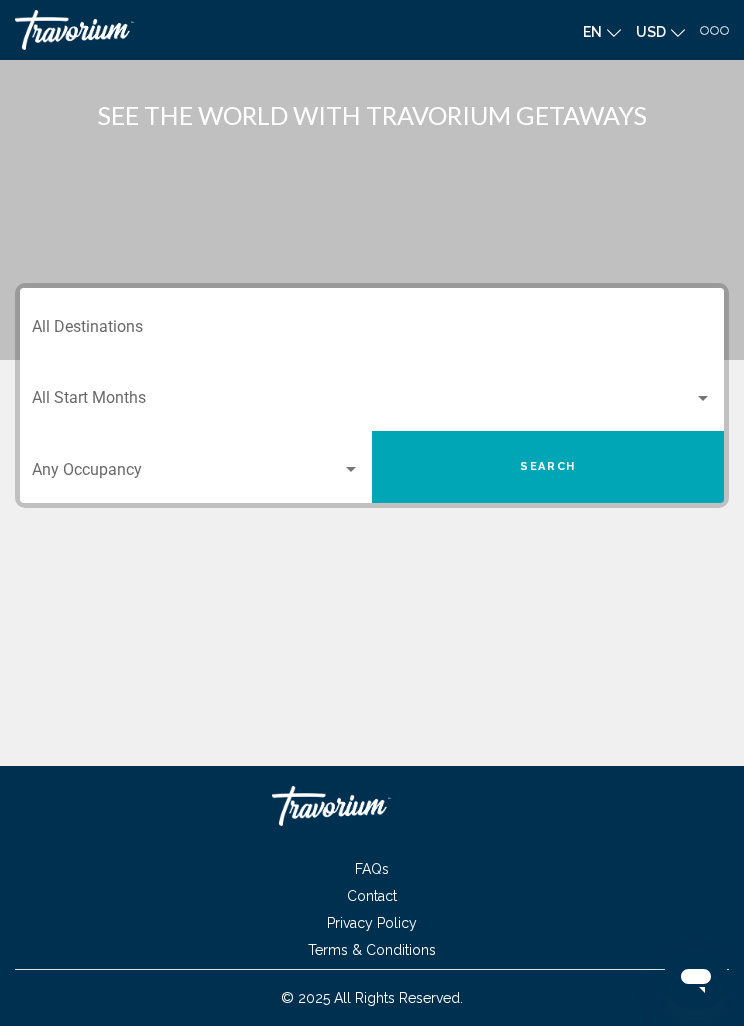 click at bounding box center [187, 474] 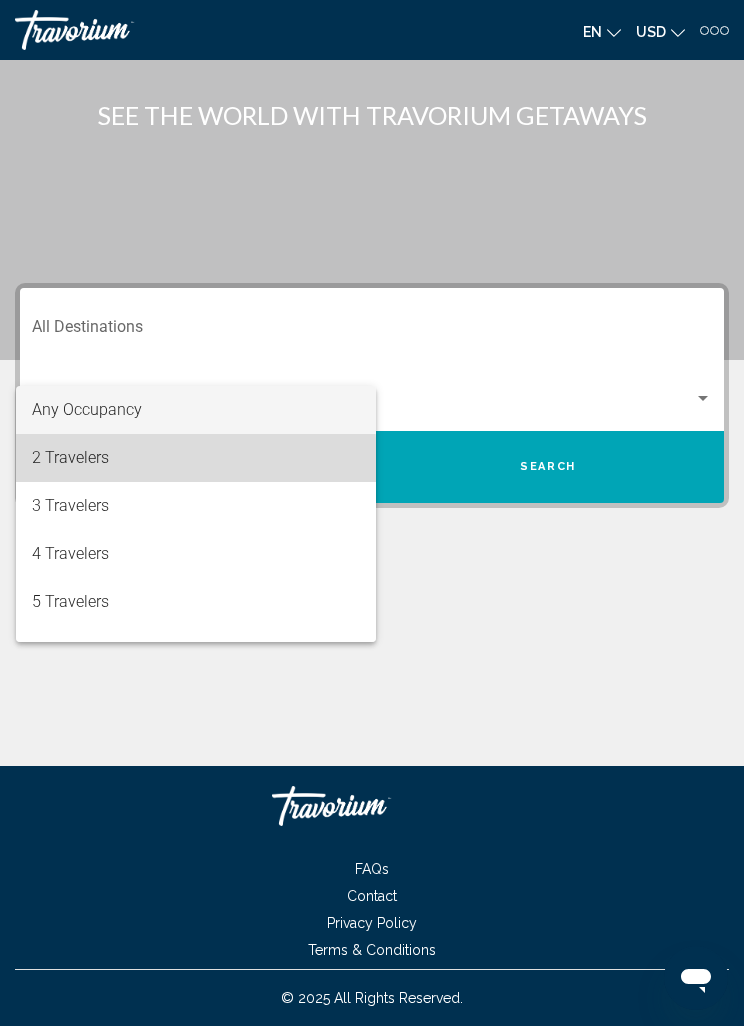 click on "2 Travelers" at bounding box center [196, 458] 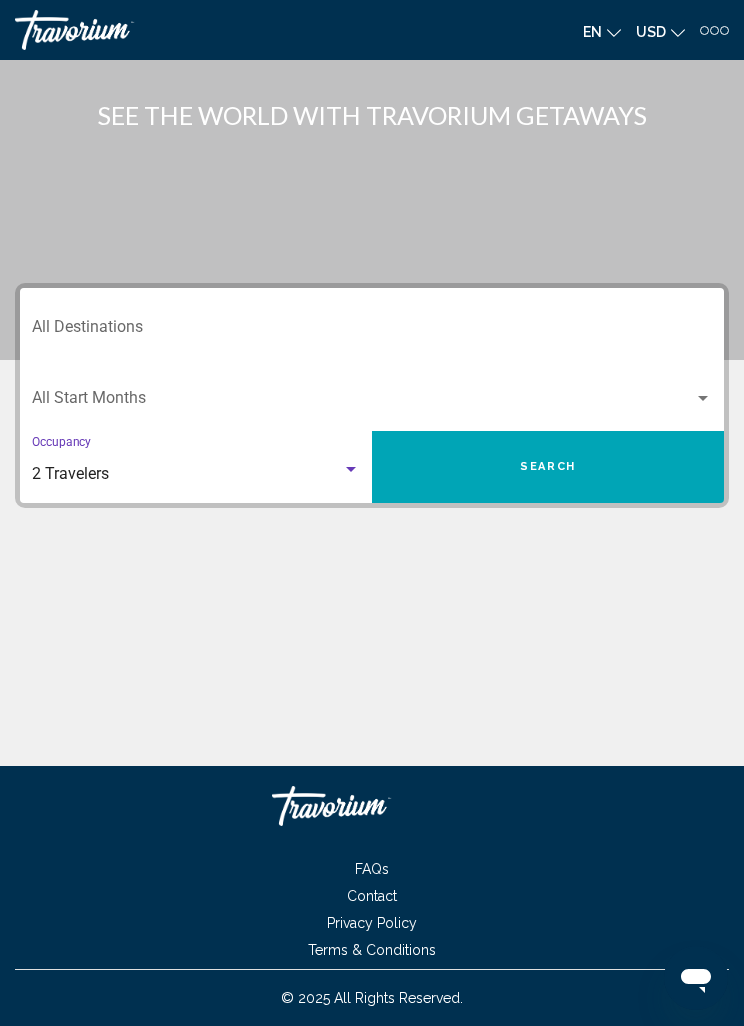 click on "Destination All Destinations" at bounding box center (372, 331) 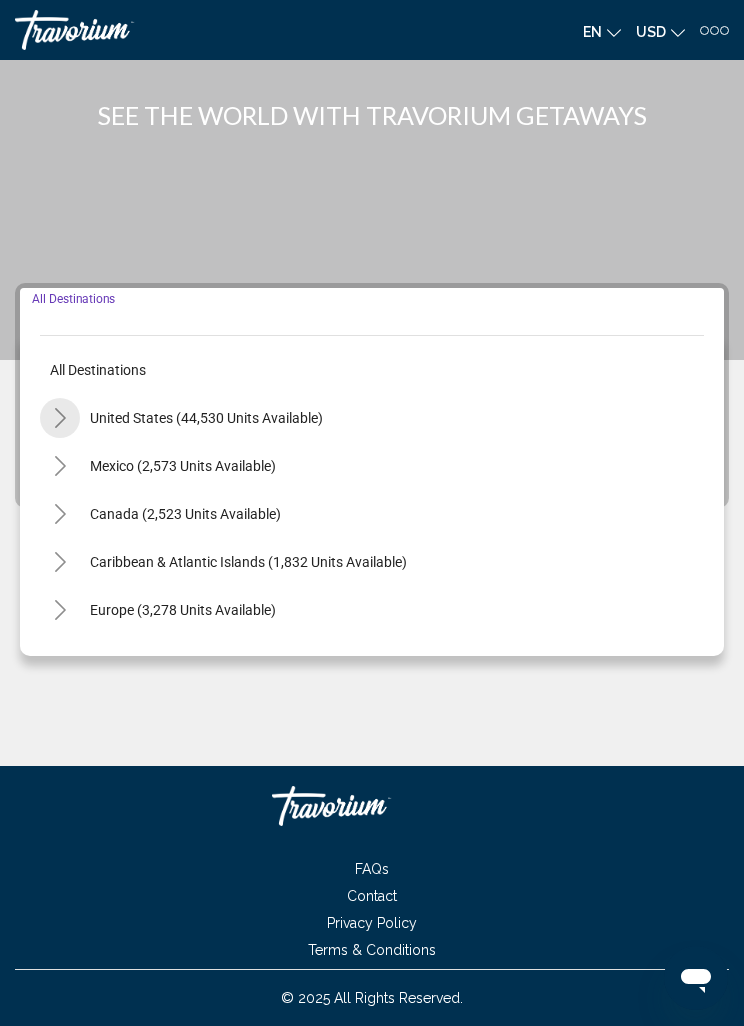 click 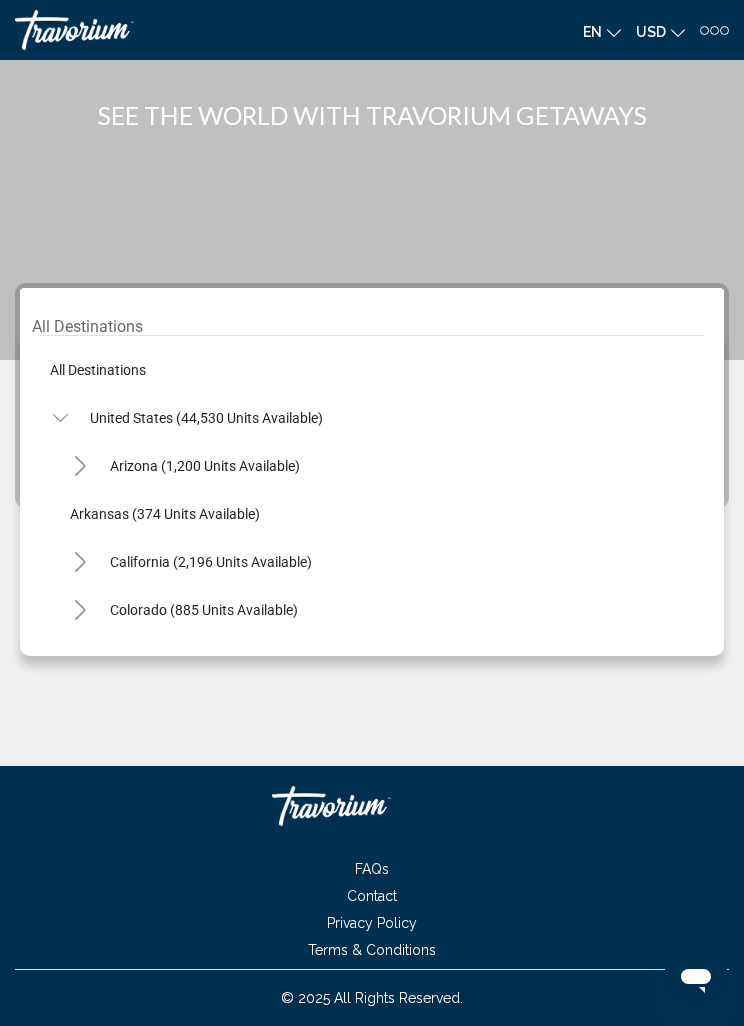click 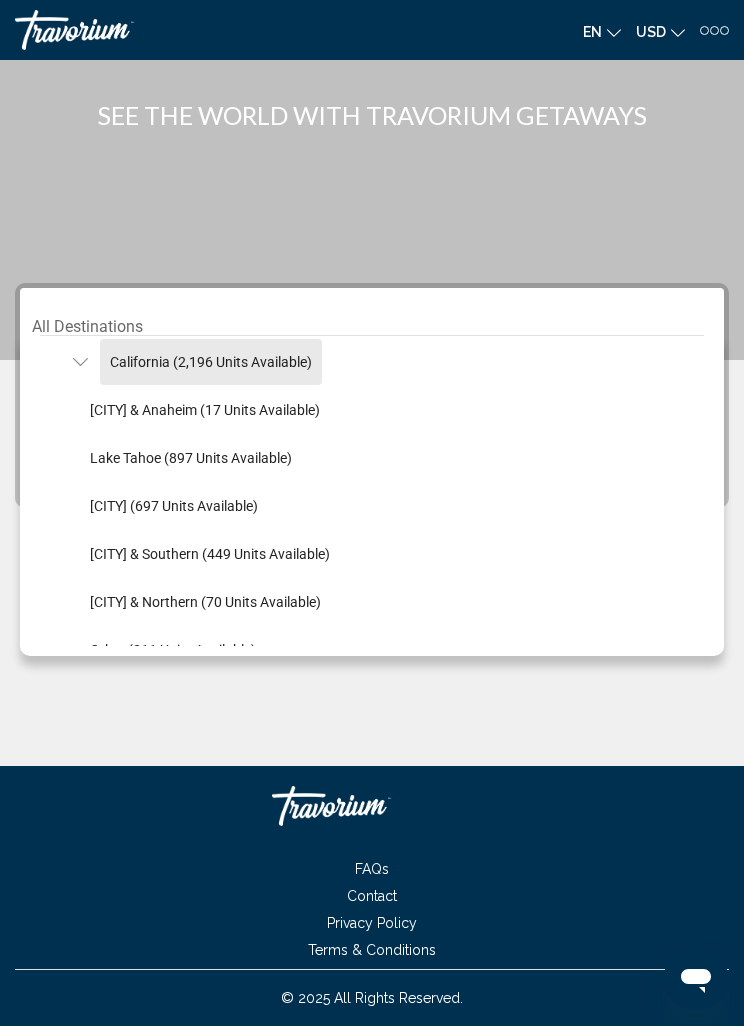 scroll, scrollTop: 212, scrollLeft: 0, axis: vertical 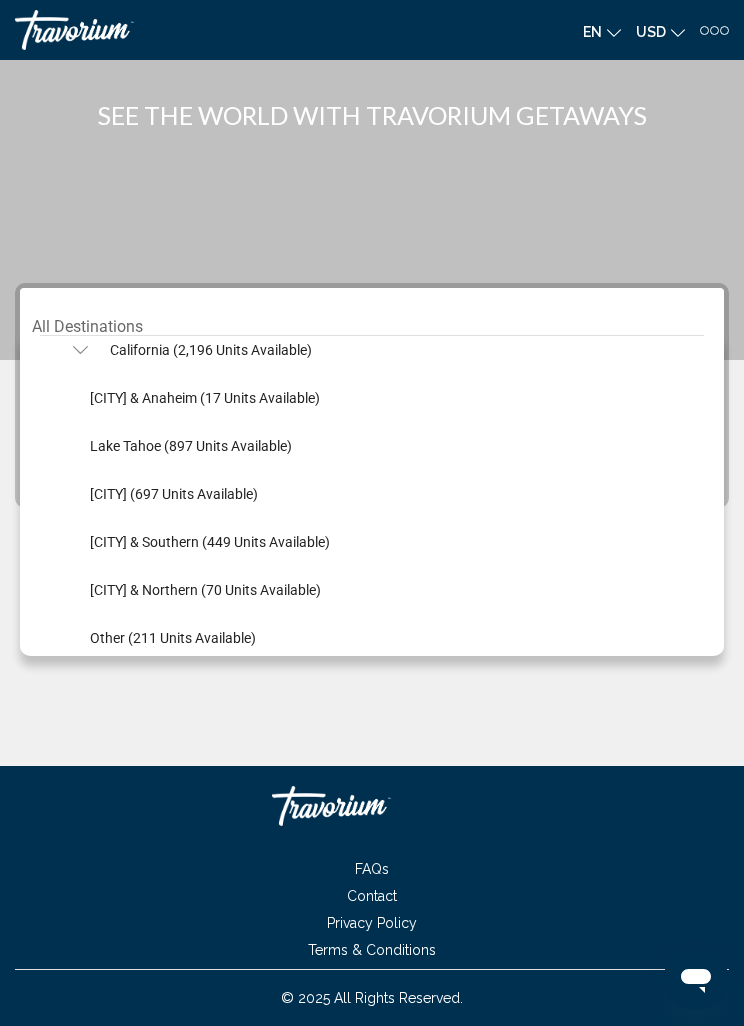 click on "[CITY] & Southern ([NUMBER] units available)" 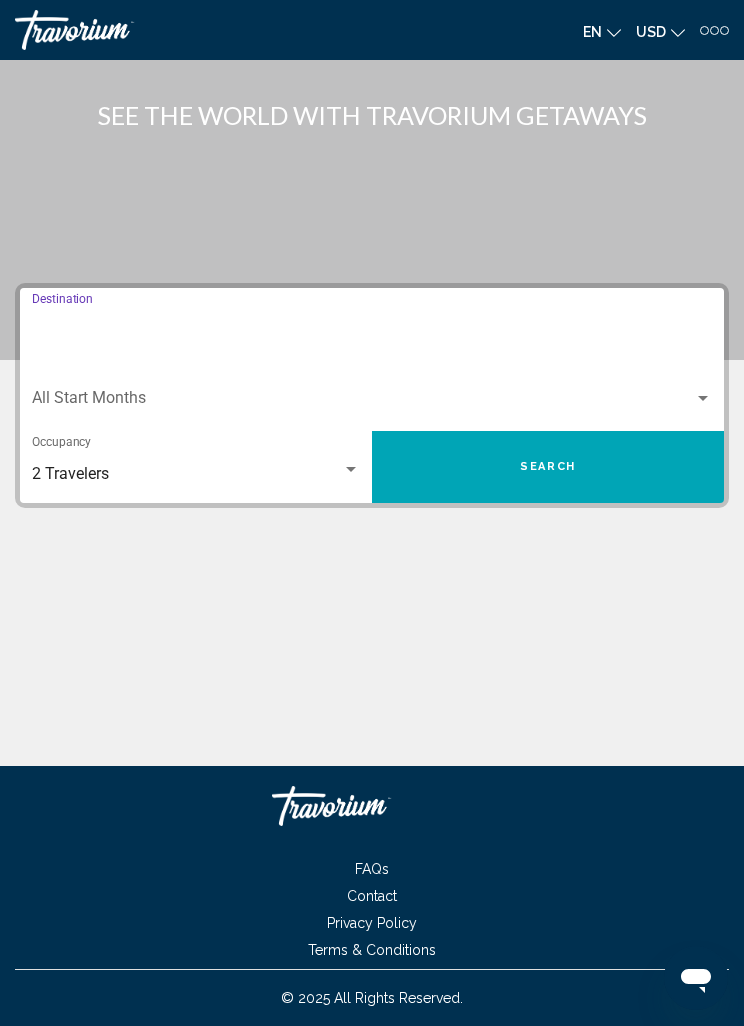 type on "**********" 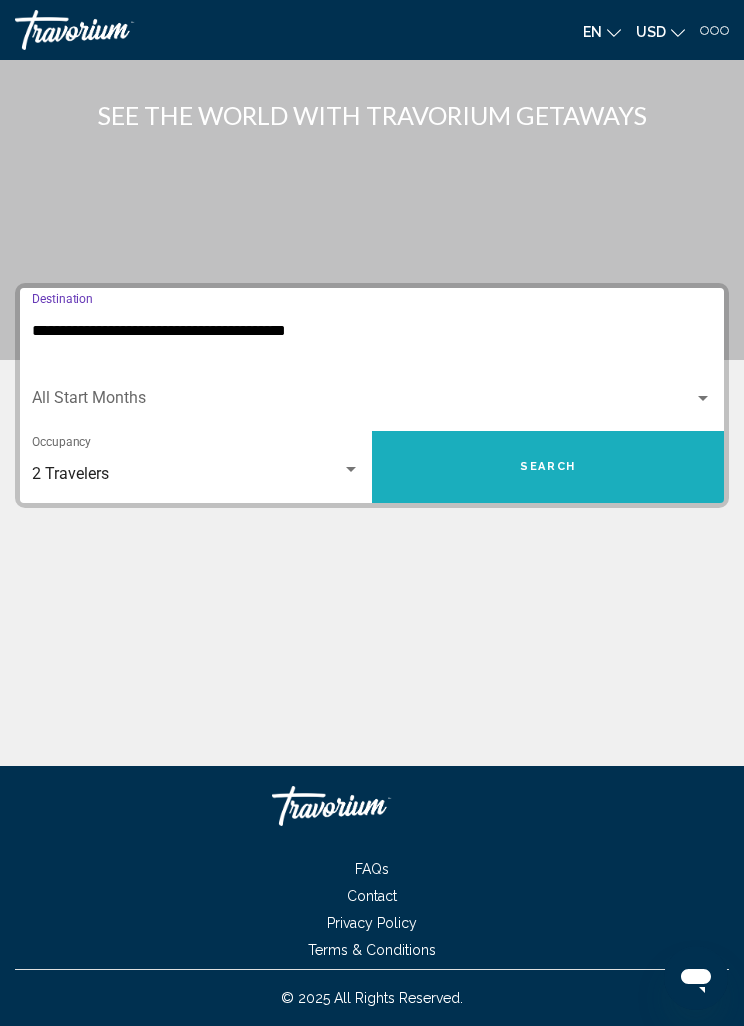 click on "Search" at bounding box center [548, 467] 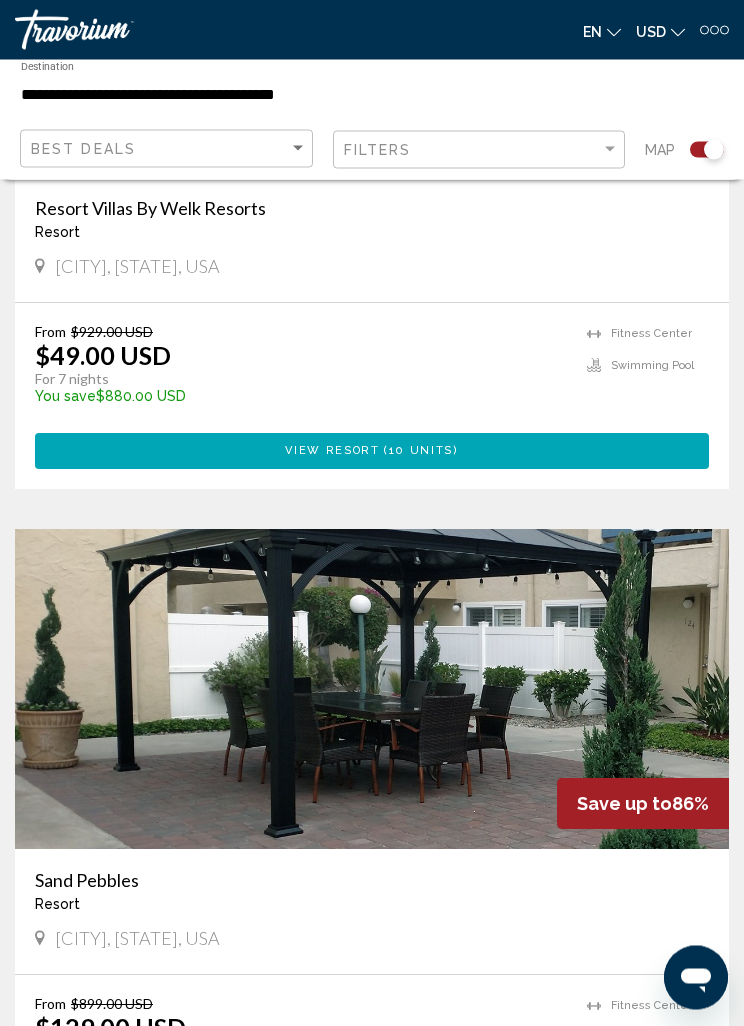 scroll, scrollTop: 4187, scrollLeft: 0, axis: vertical 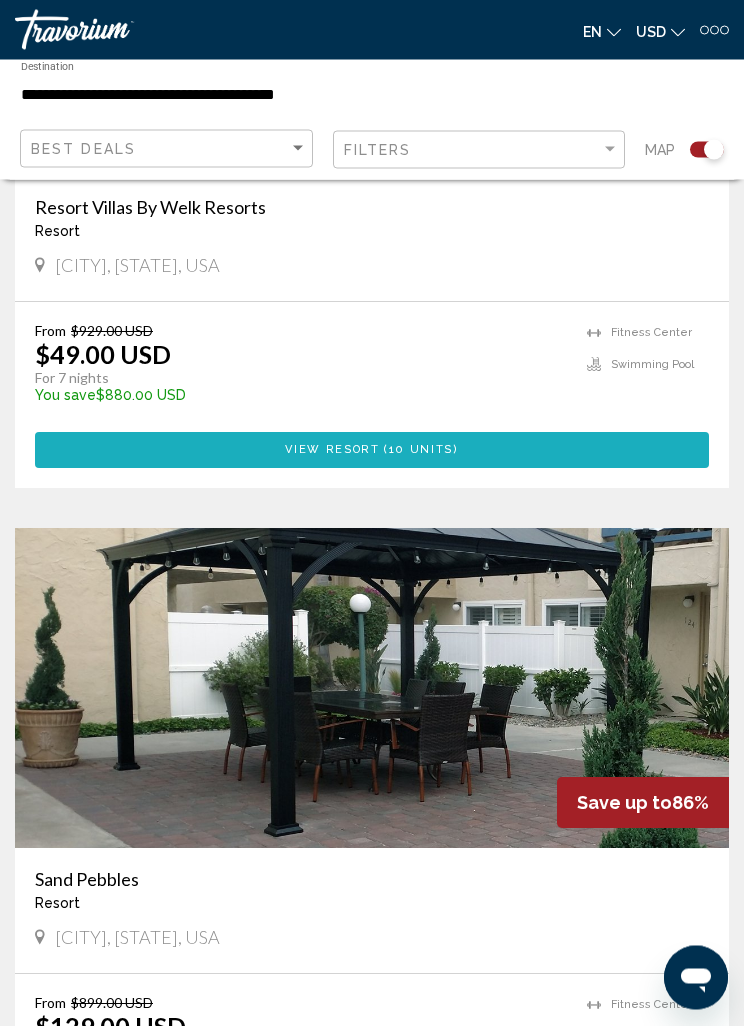click on "View Resort    ( 10 units )" at bounding box center [371, 450] 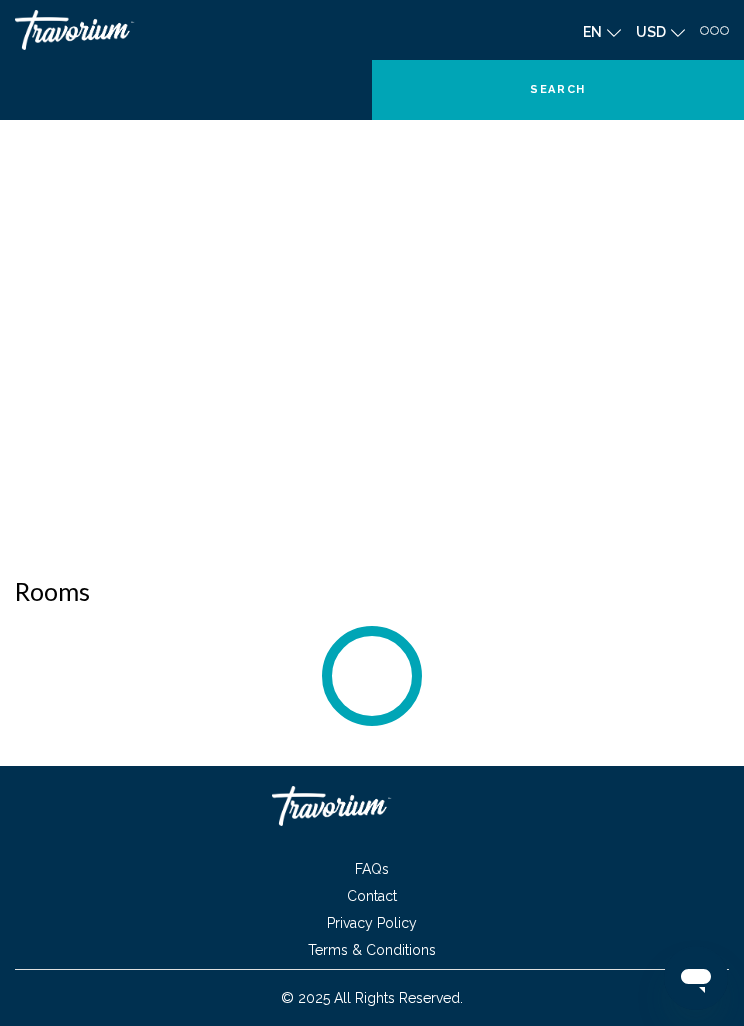 scroll, scrollTop: 0, scrollLeft: 0, axis: both 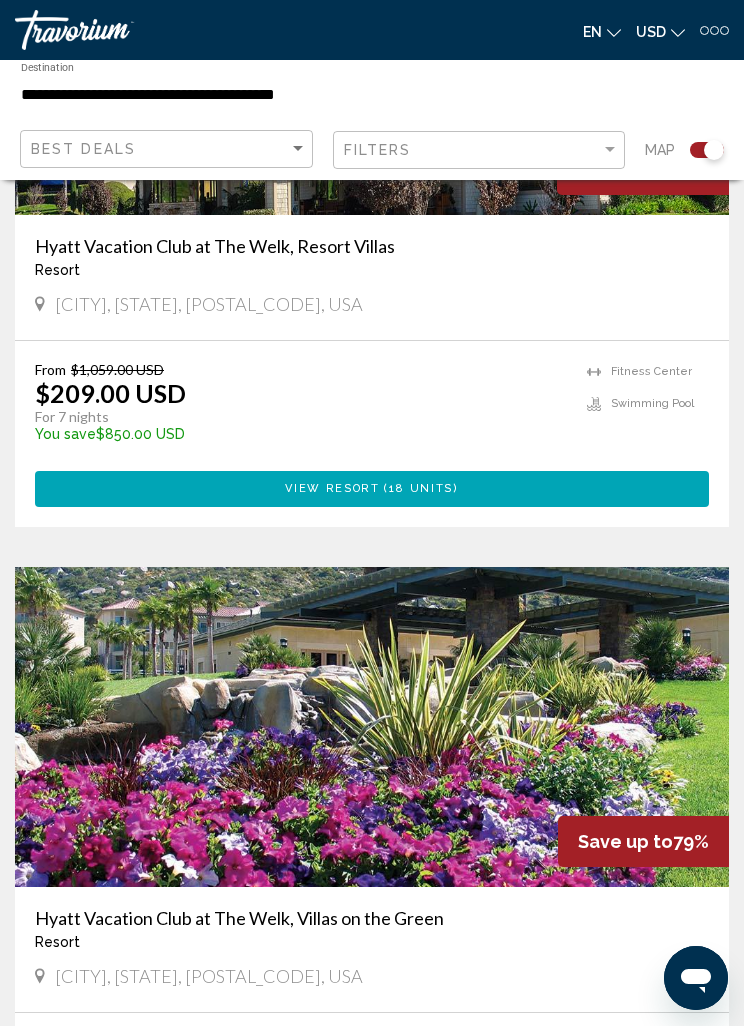 click on "View Resort" at bounding box center (332, 488) 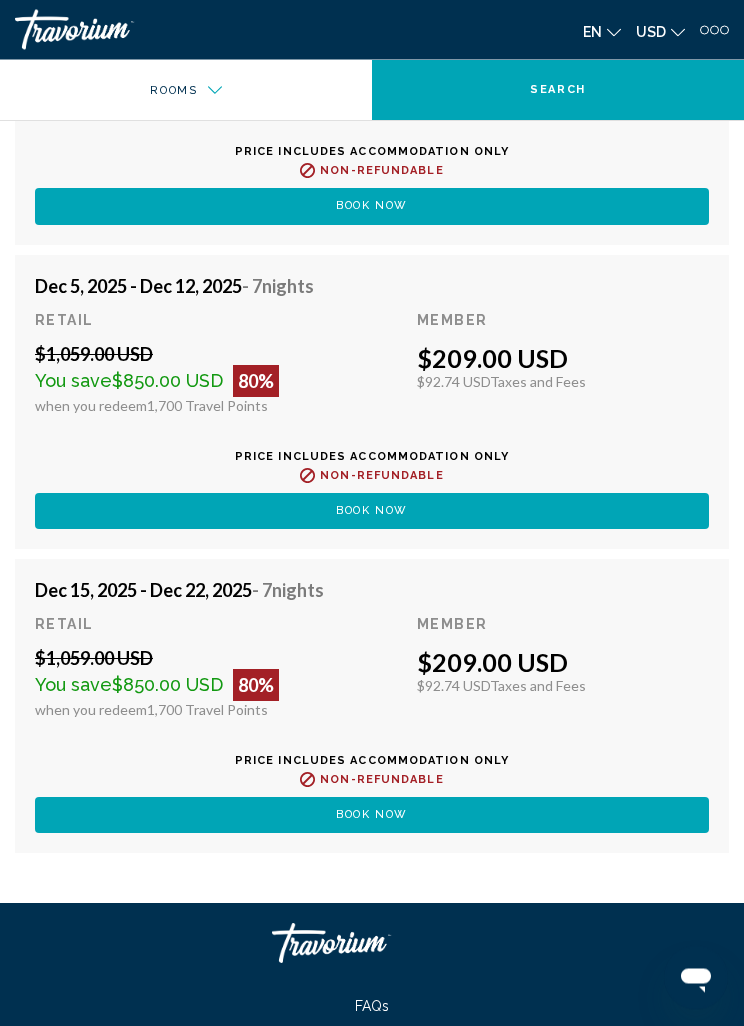 scroll, scrollTop: 6306, scrollLeft: 0, axis: vertical 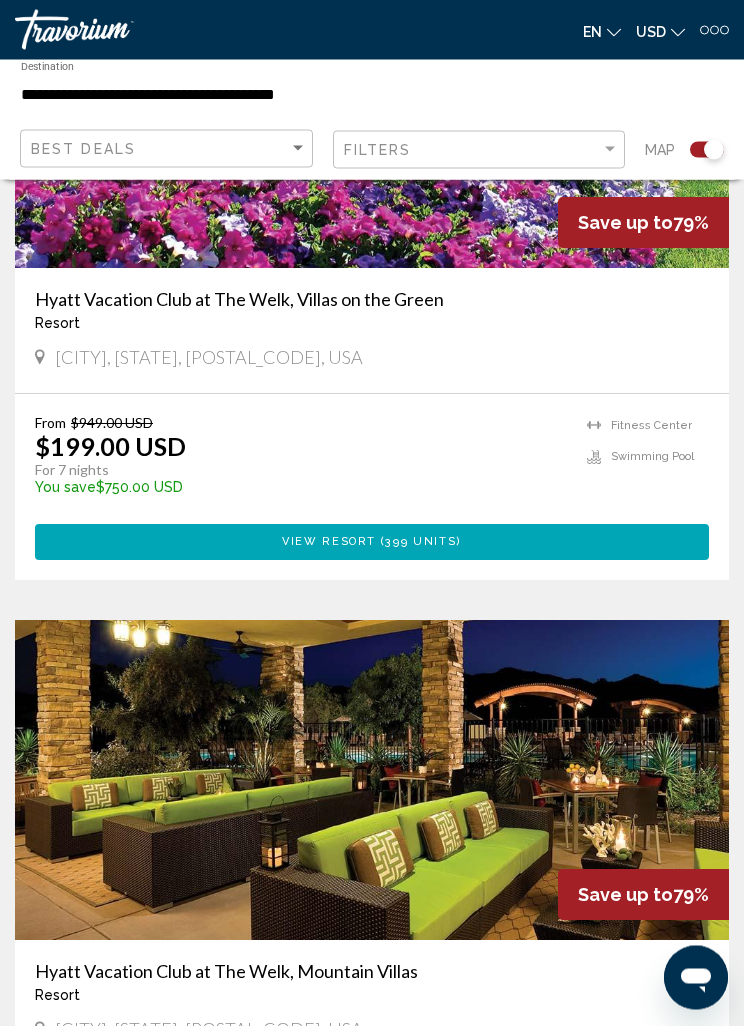 click on "399 units" at bounding box center (420, 542) 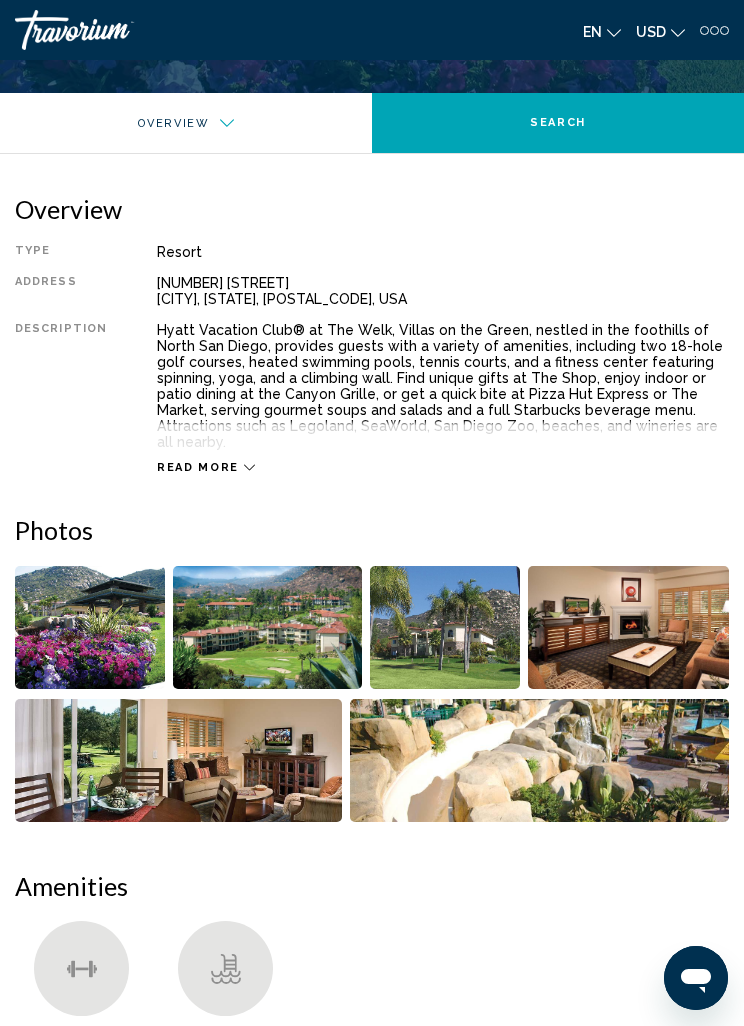 scroll, scrollTop: 0, scrollLeft: 0, axis: both 